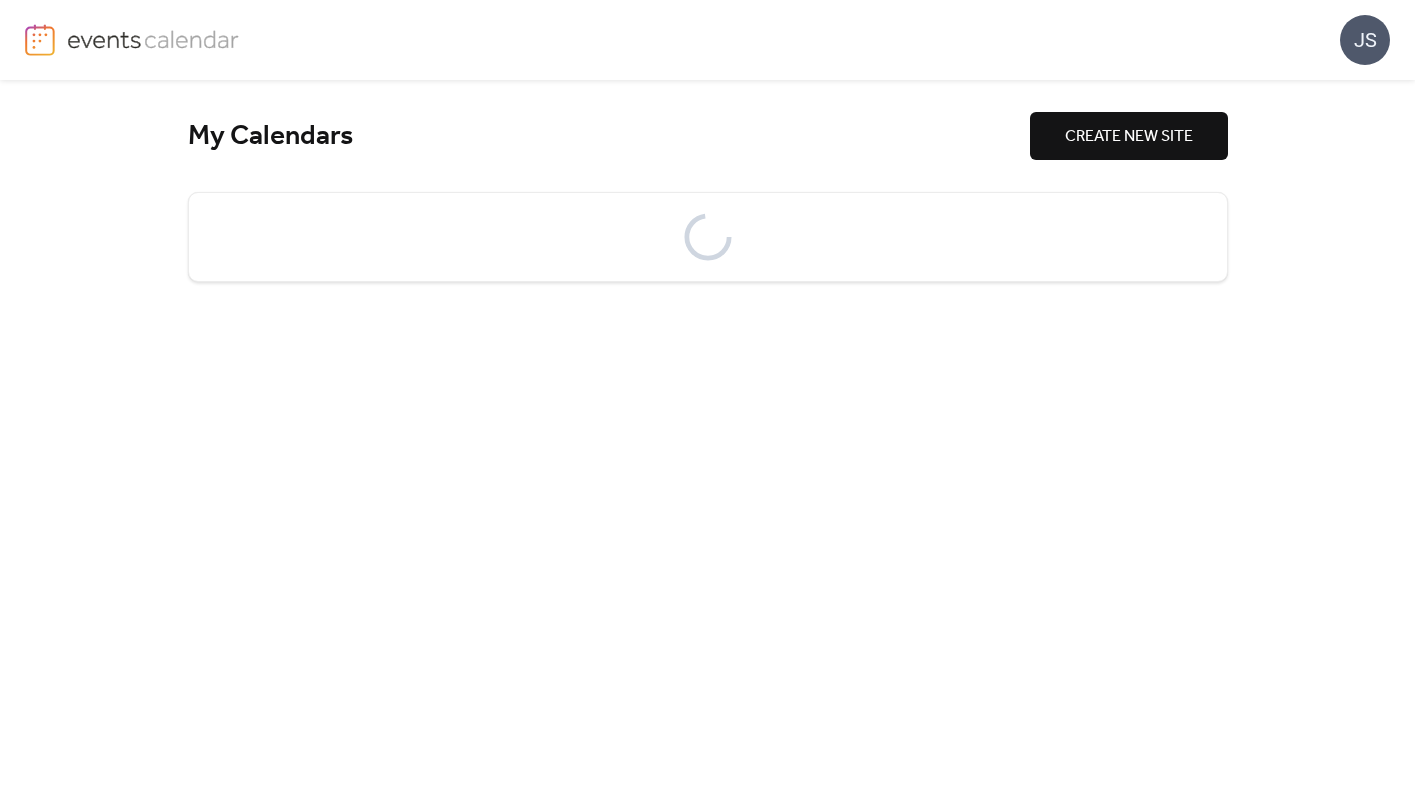 scroll, scrollTop: 0, scrollLeft: 0, axis: both 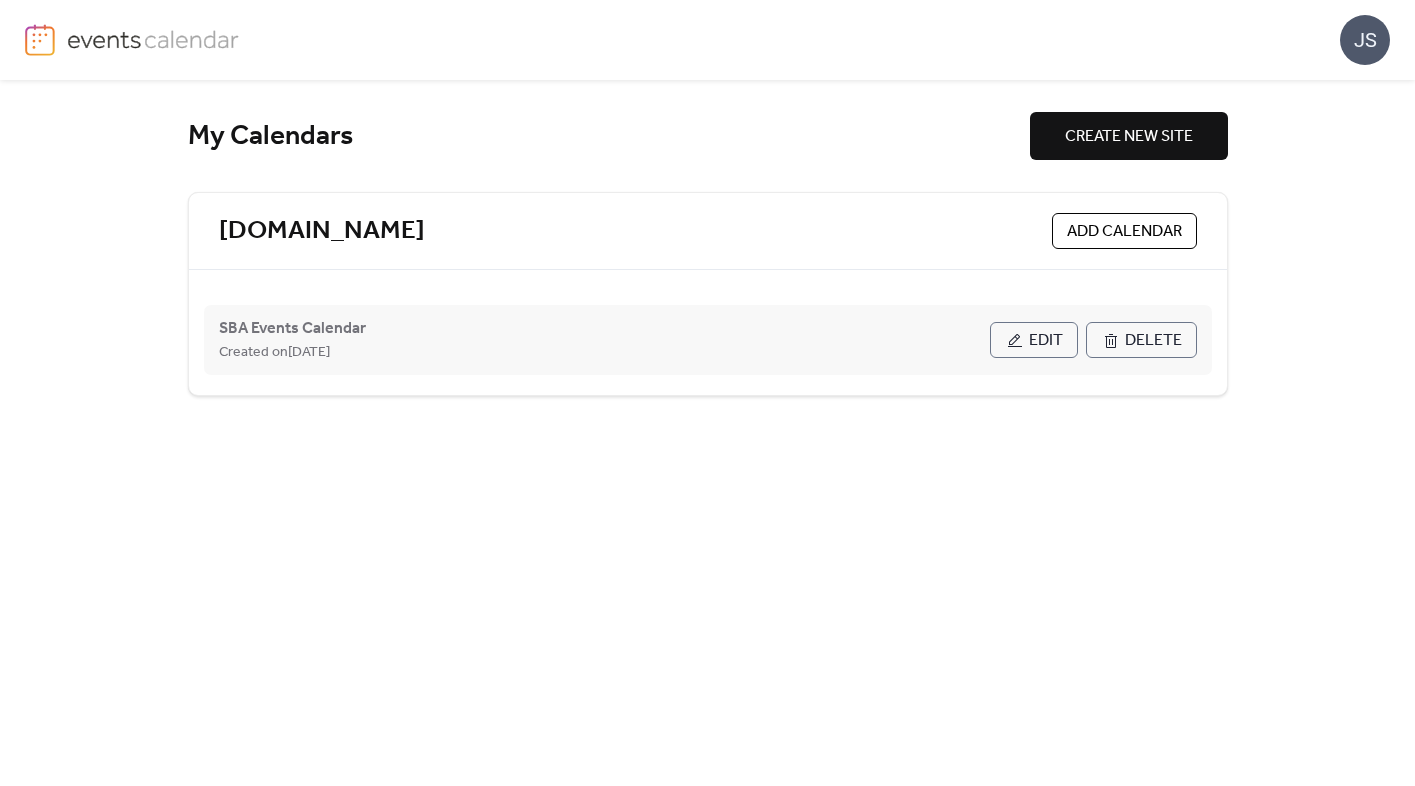 click on "Edit" at bounding box center [1046, 341] 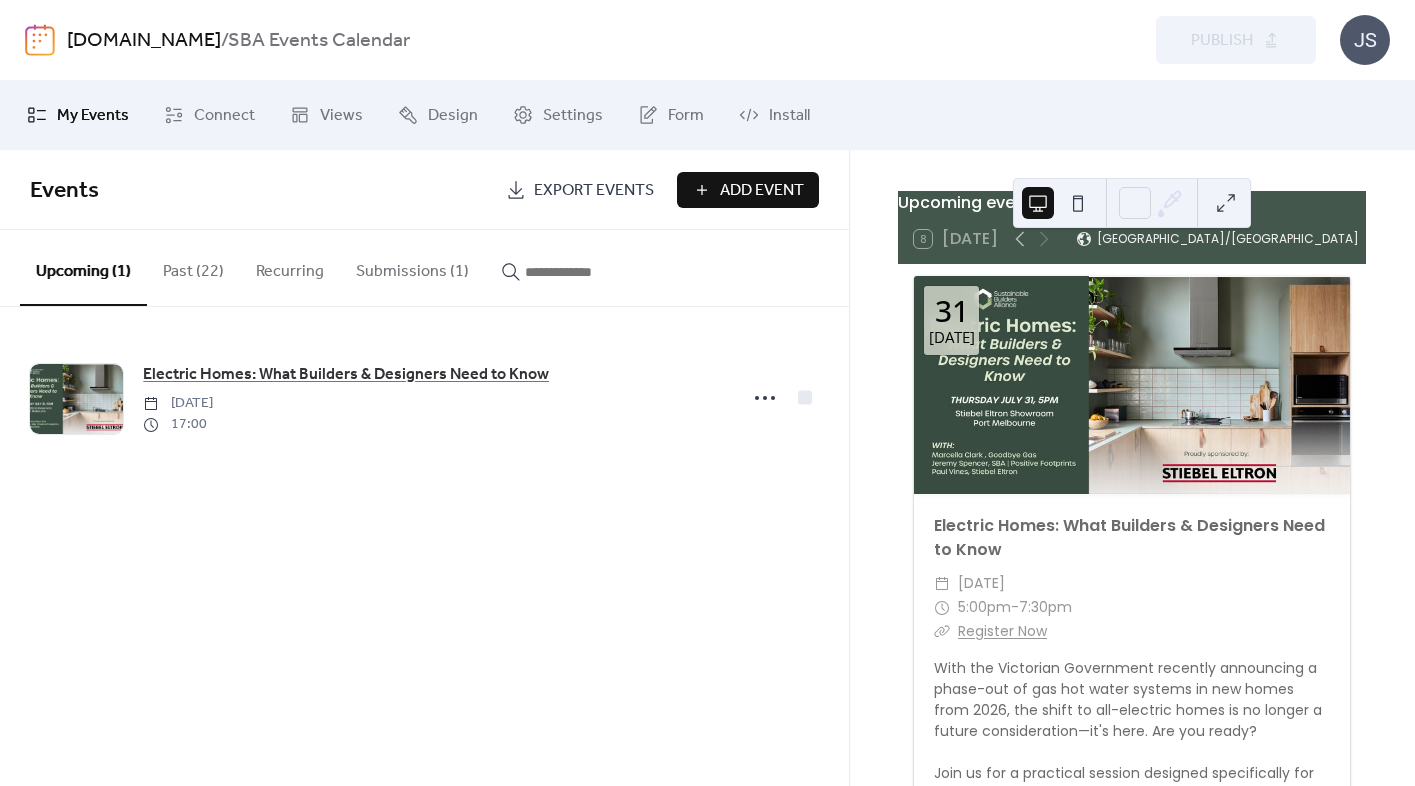 scroll, scrollTop: 68, scrollLeft: 0, axis: vertical 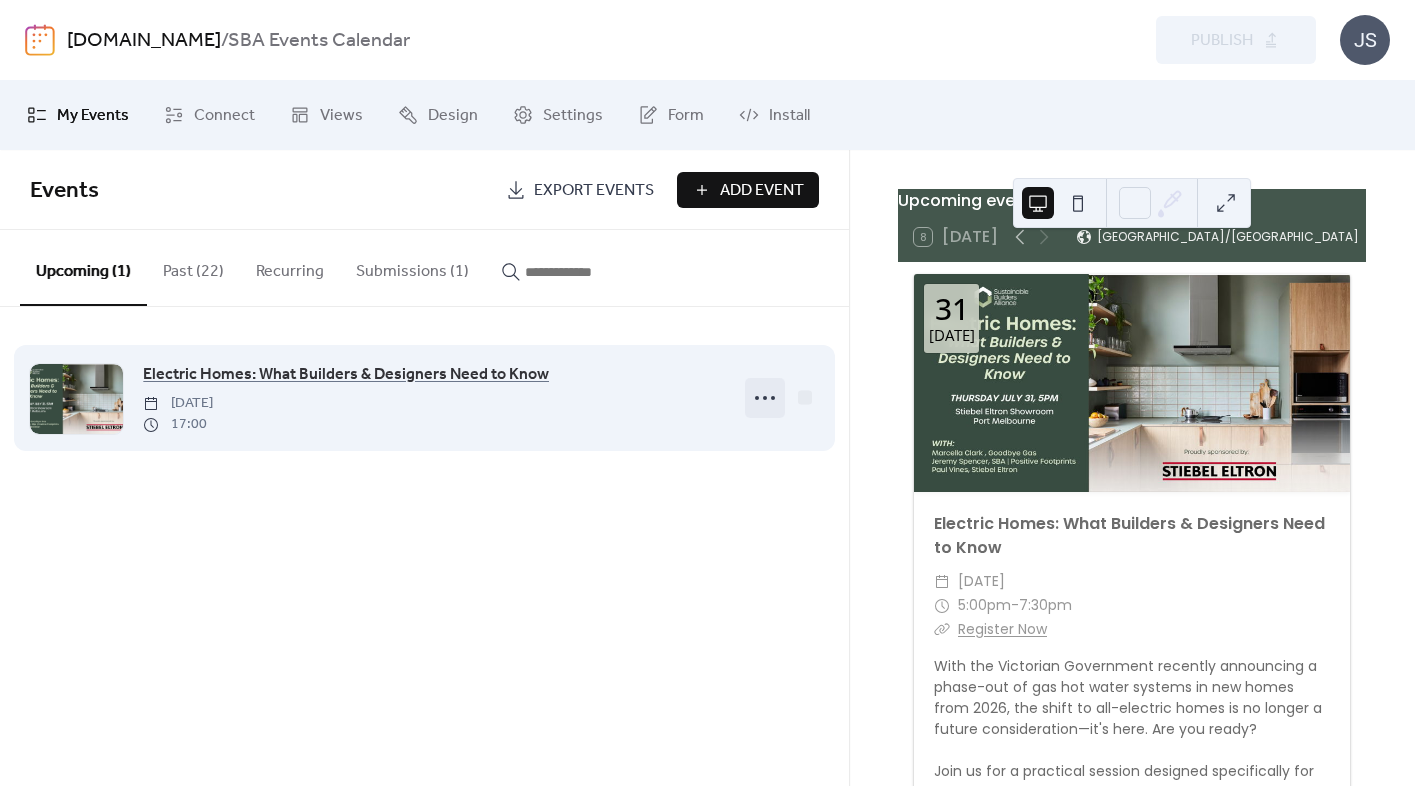 click 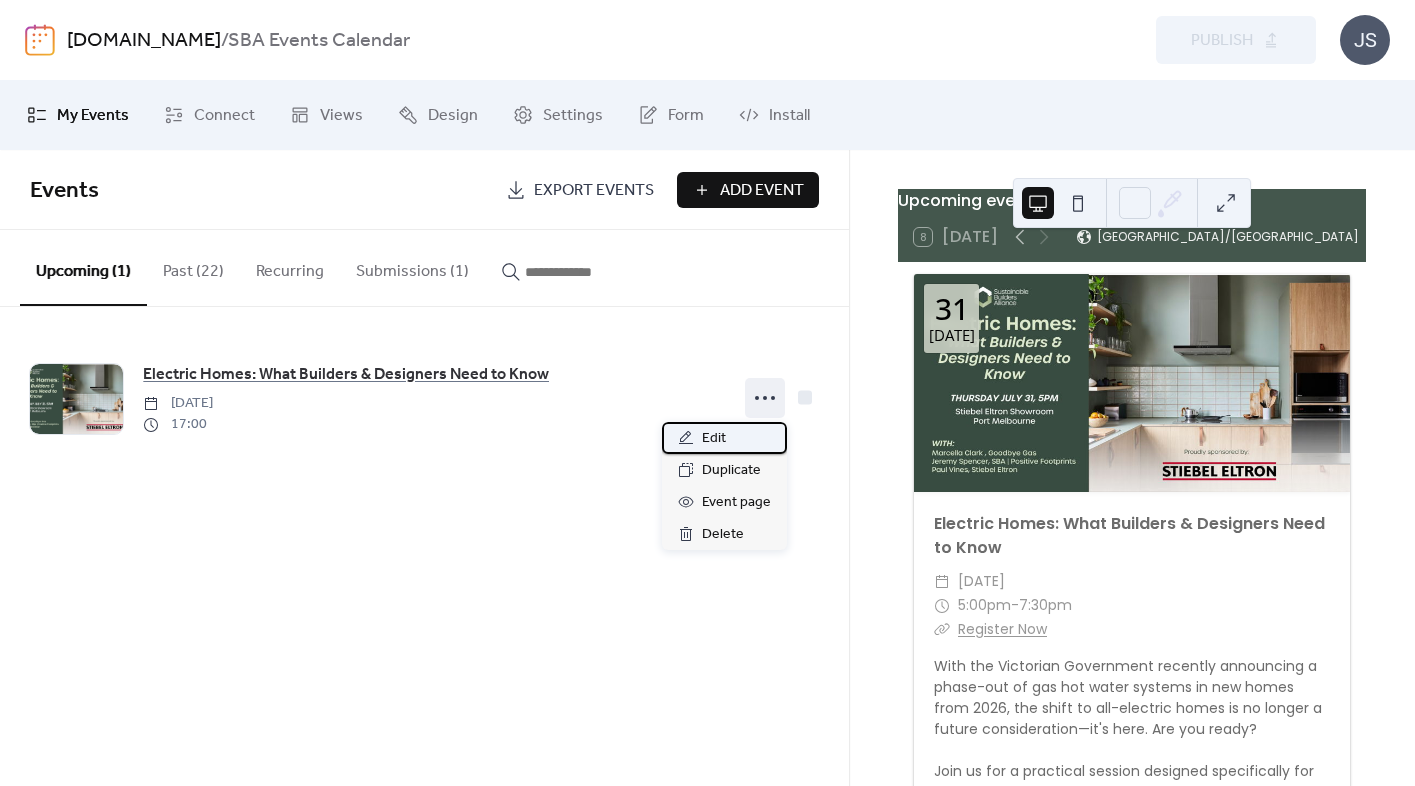 click on "Edit" at bounding box center [724, 438] 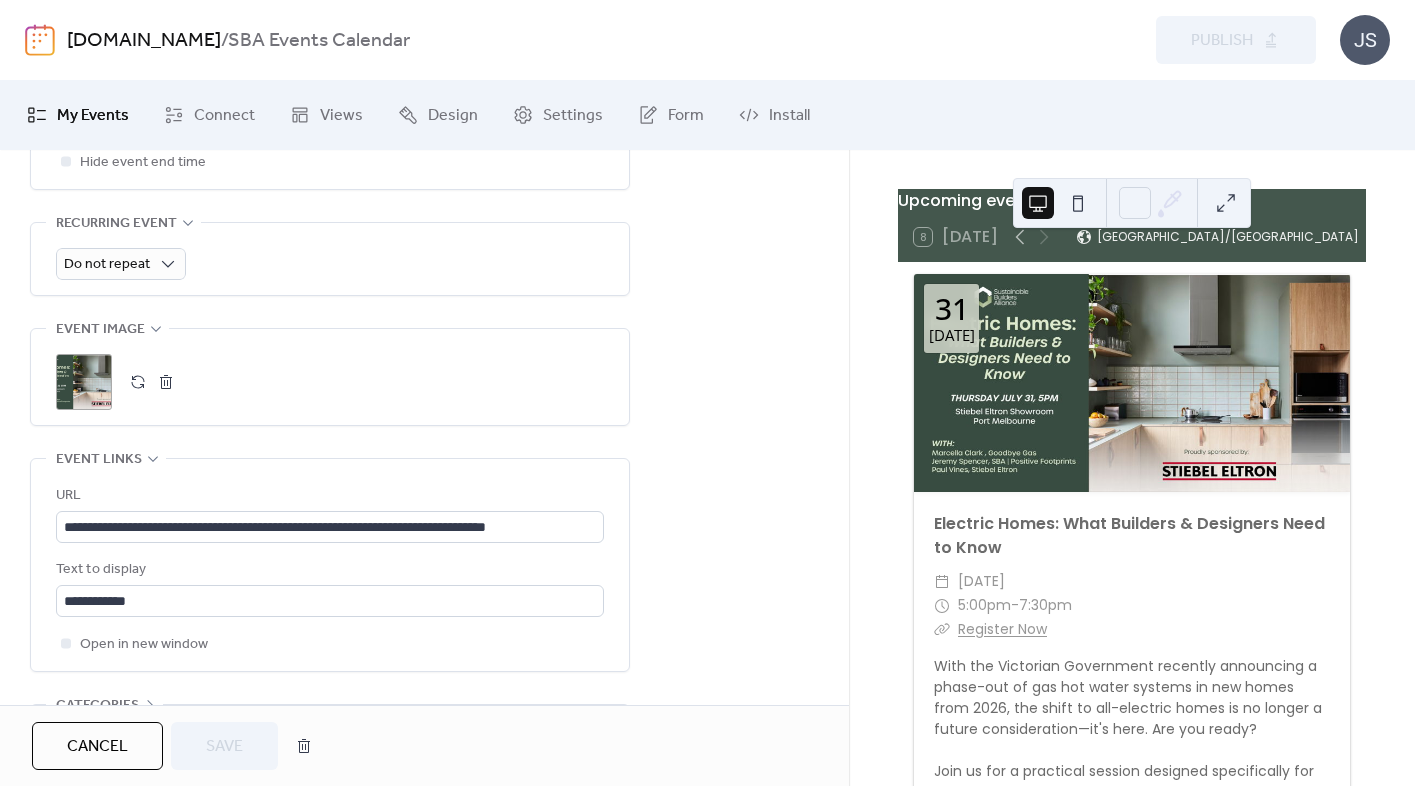 scroll, scrollTop: 900, scrollLeft: 0, axis: vertical 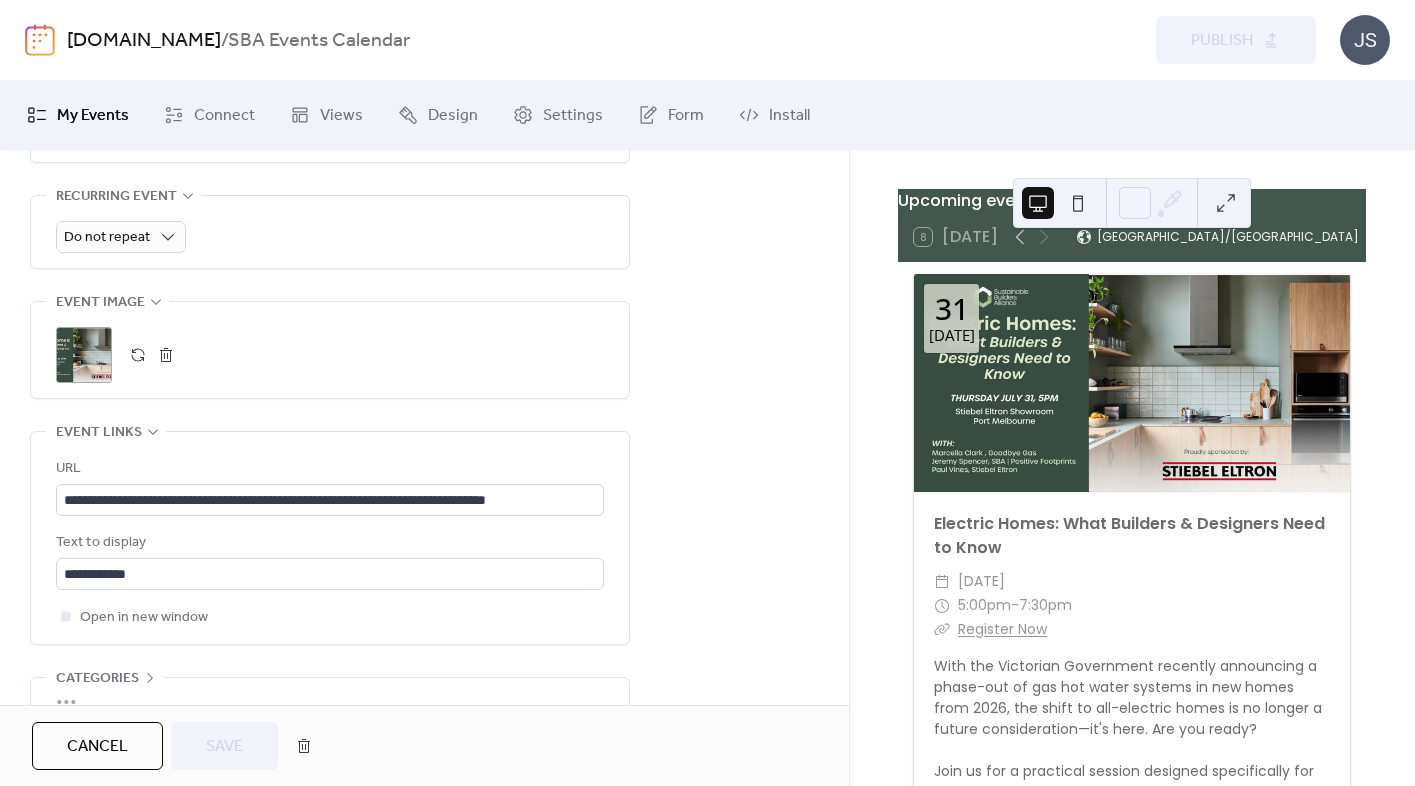 click at bounding box center (166, 355) 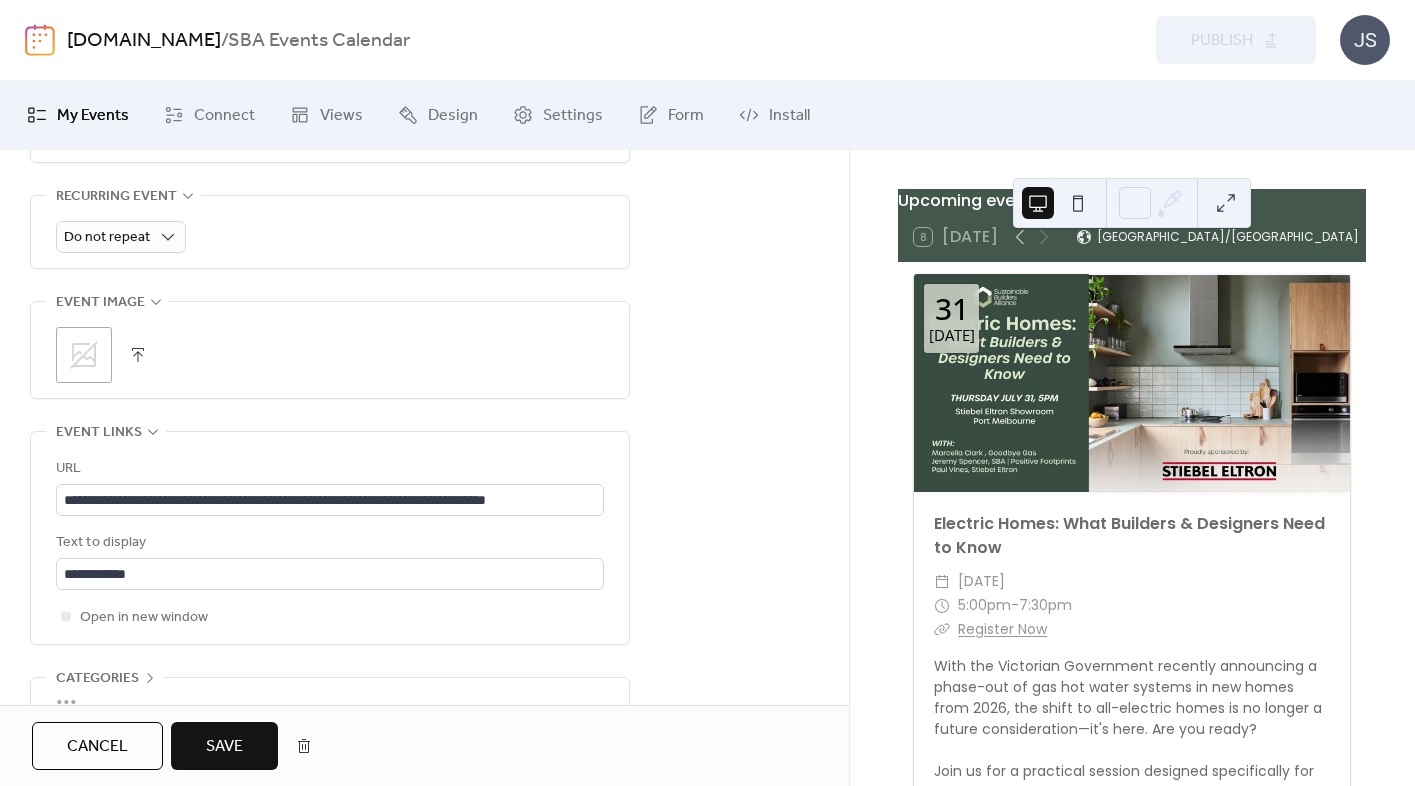 click at bounding box center [138, 355] 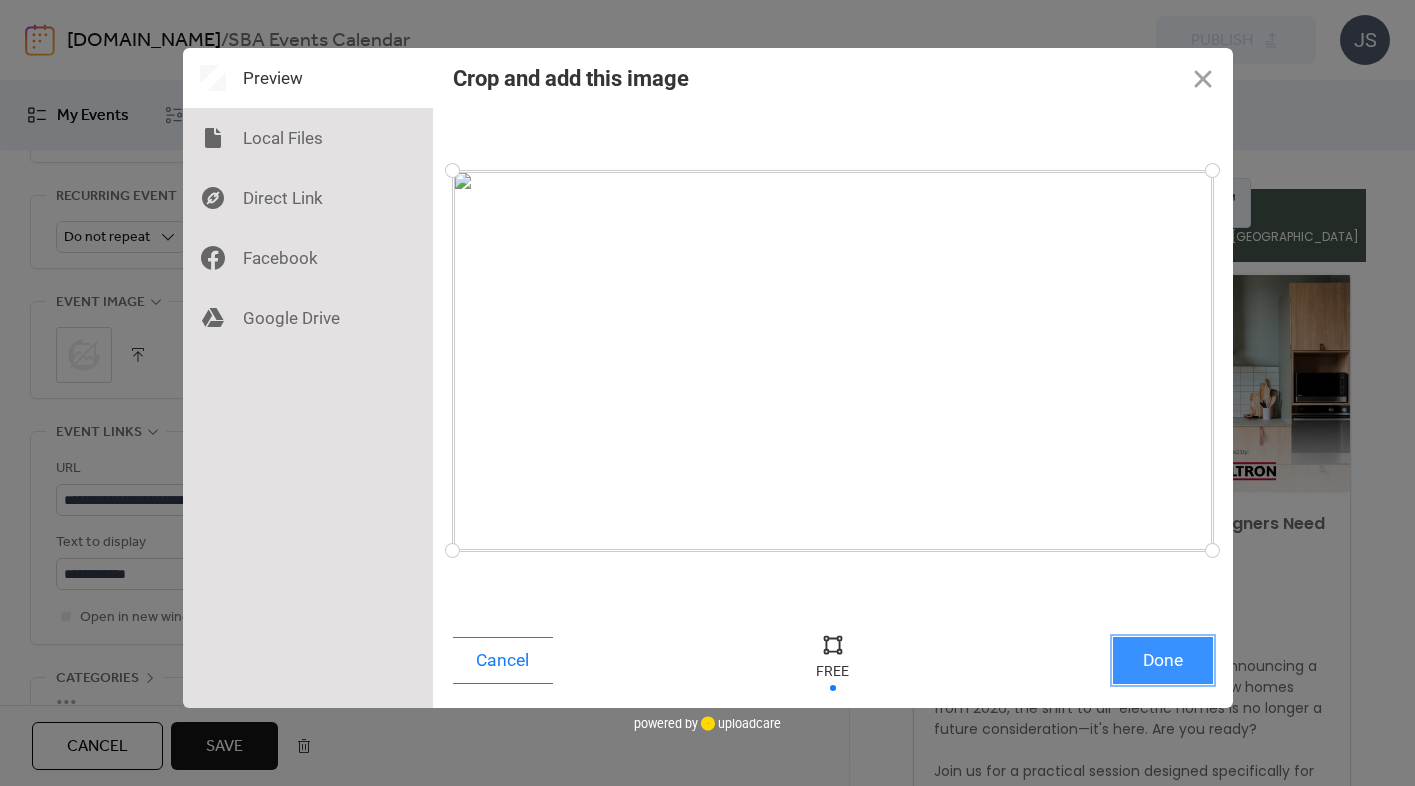 click on "Done" at bounding box center [1163, 660] 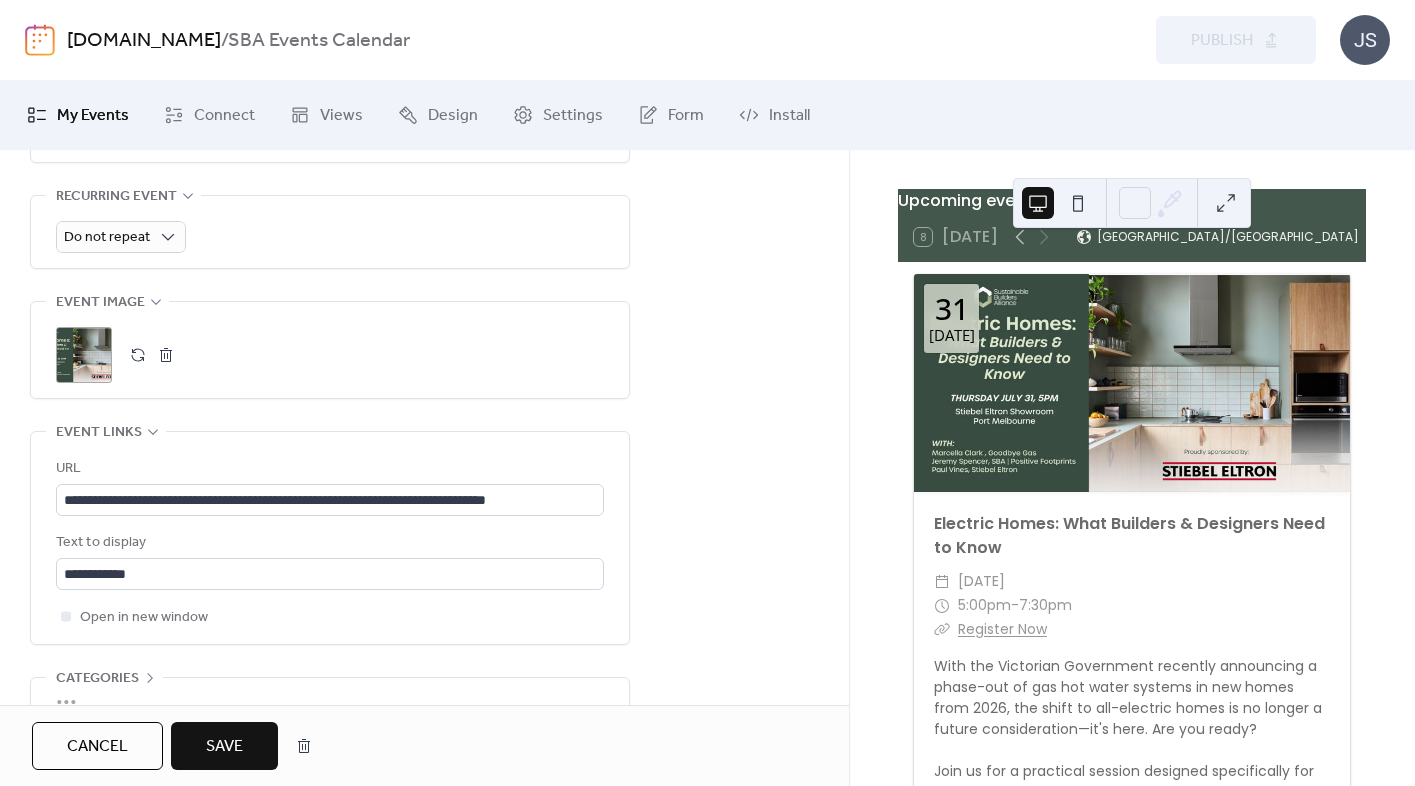 click on "Save" at bounding box center [224, 747] 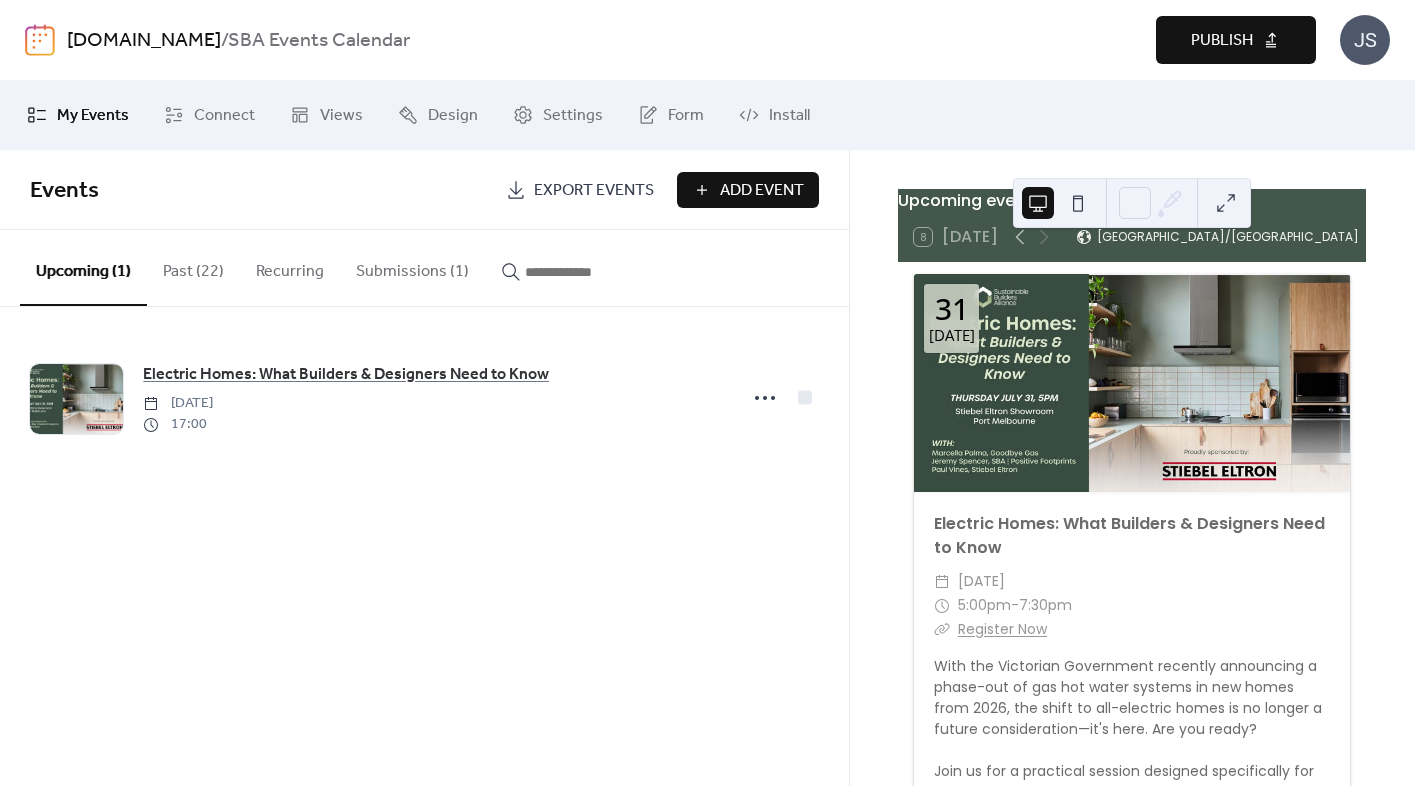 click on "Publish" at bounding box center (1222, 41) 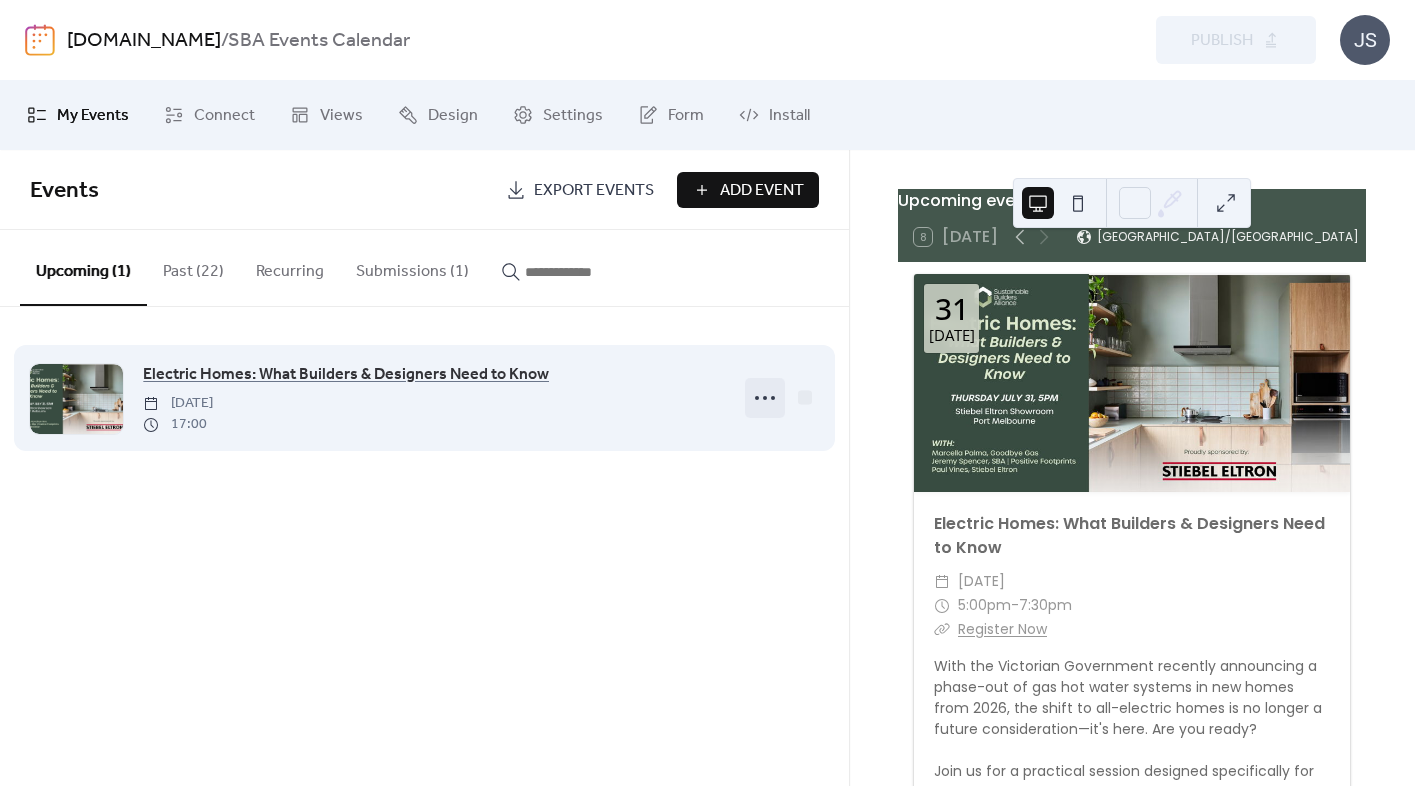 click 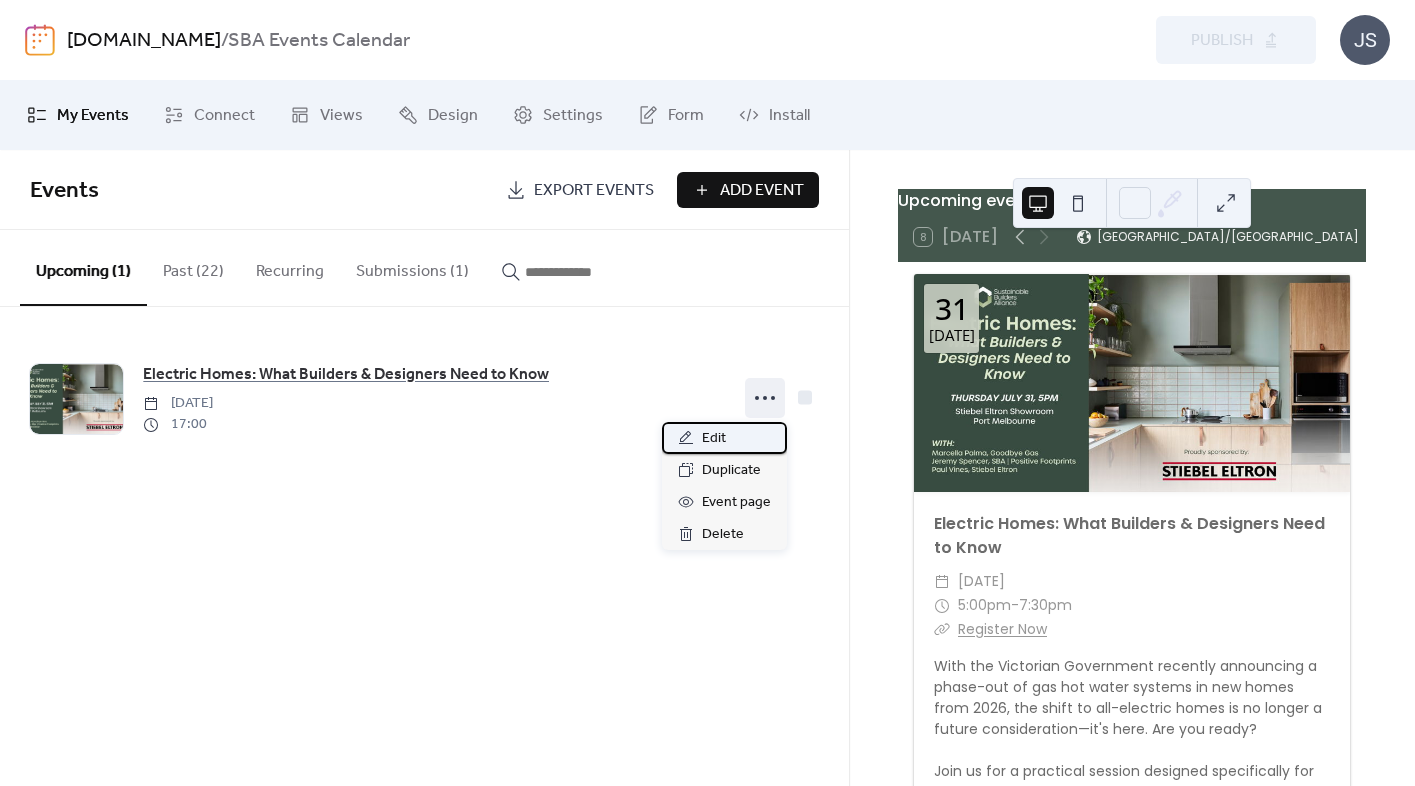click on "Edit" at bounding box center [714, 439] 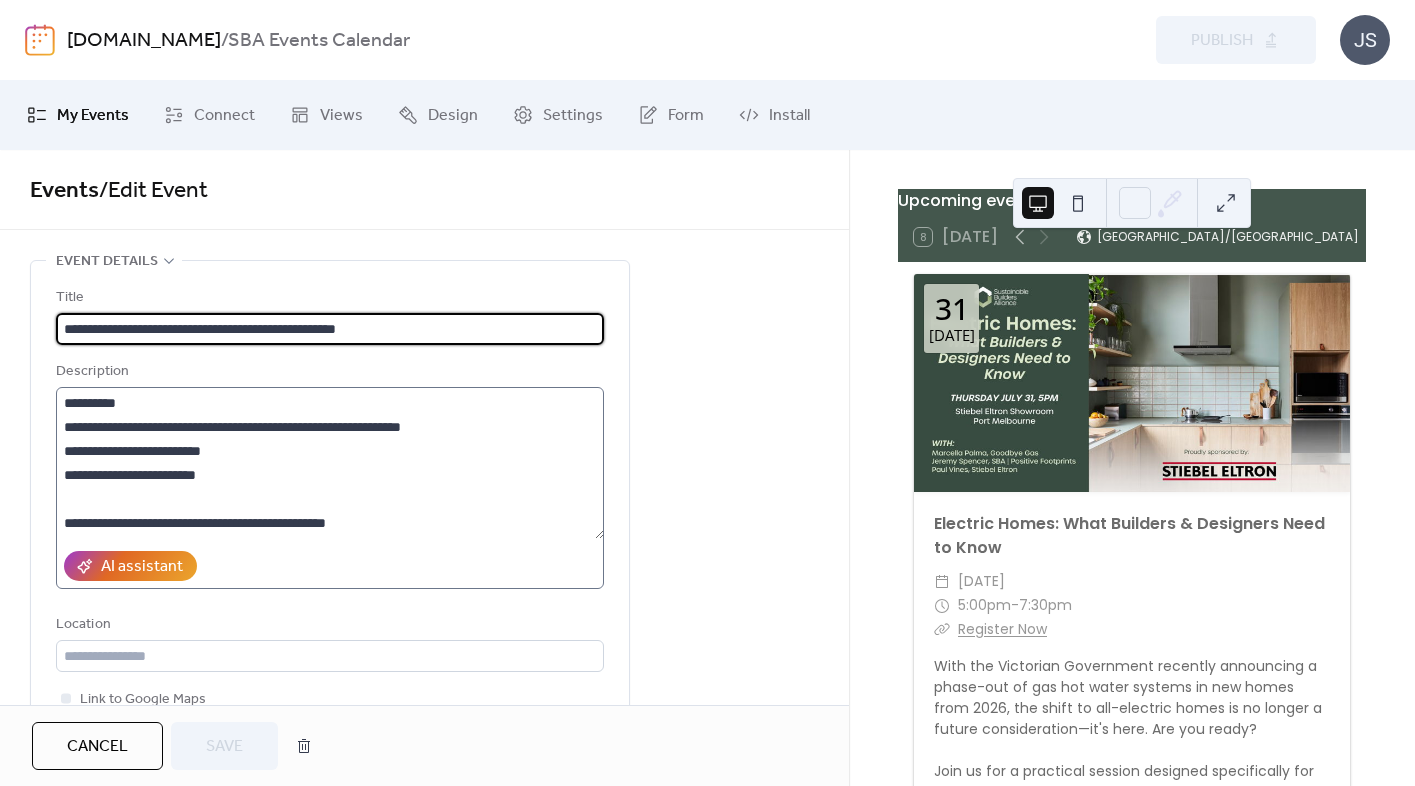 scroll, scrollTop: 628, scrollLeft: 0, axis: vertical 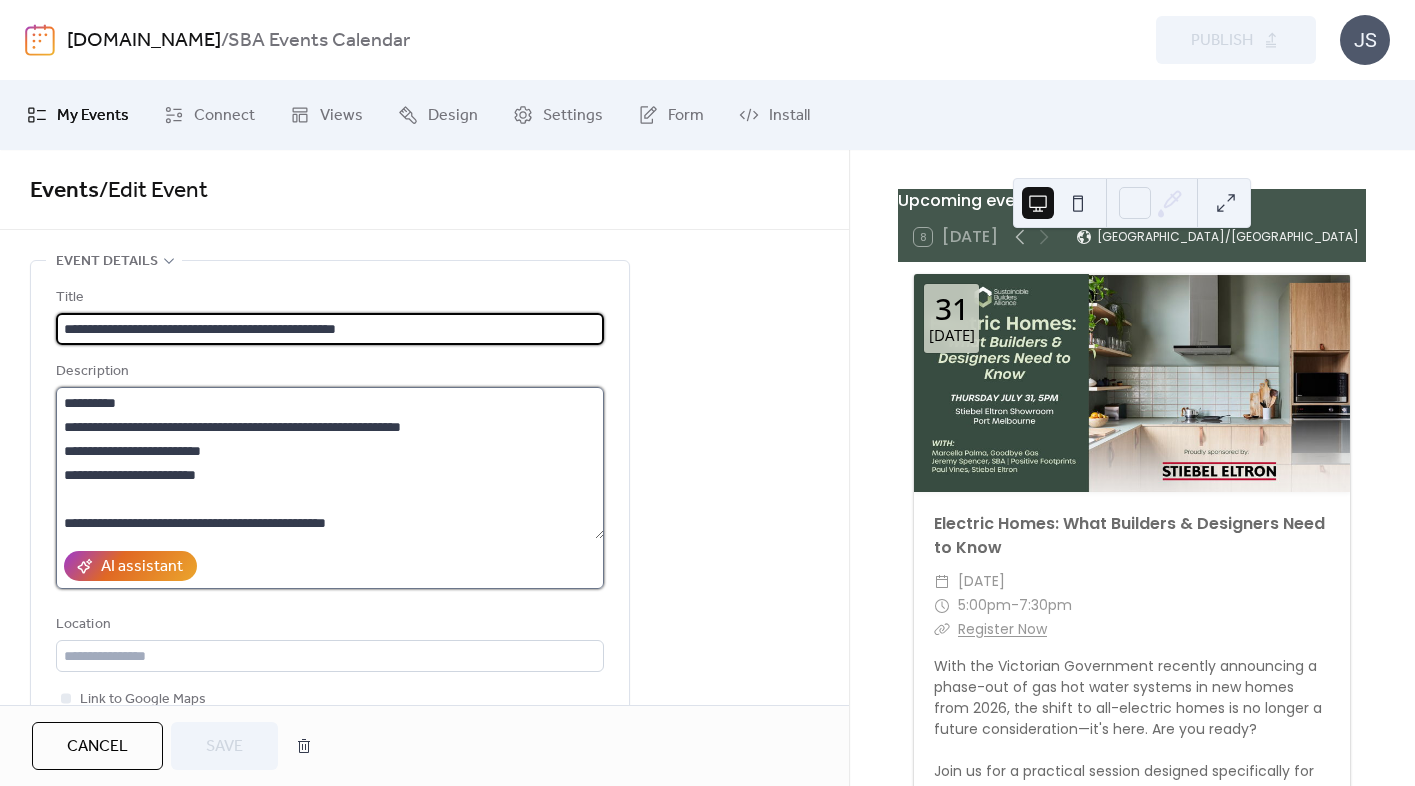 click at bounding box center [330, 463] 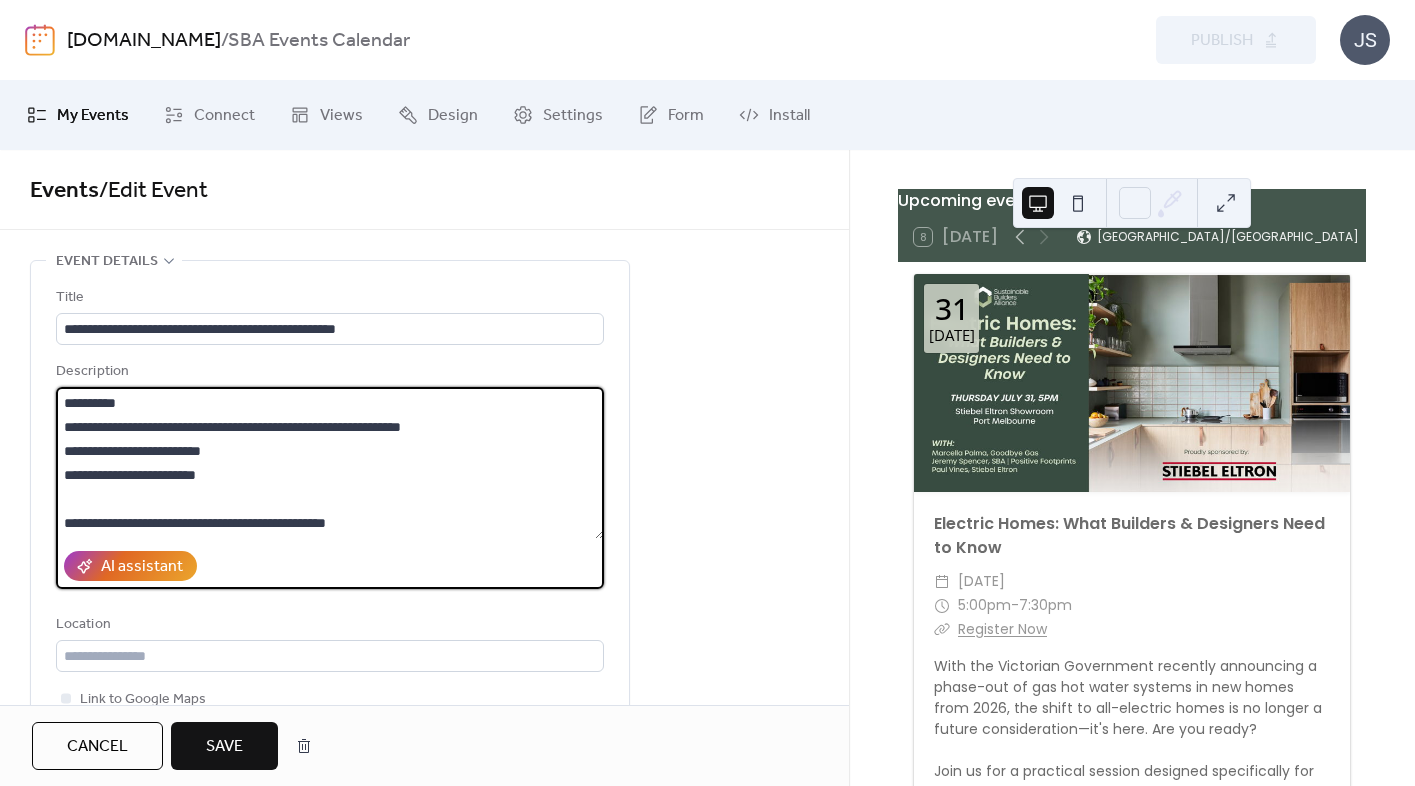 type on "**********" 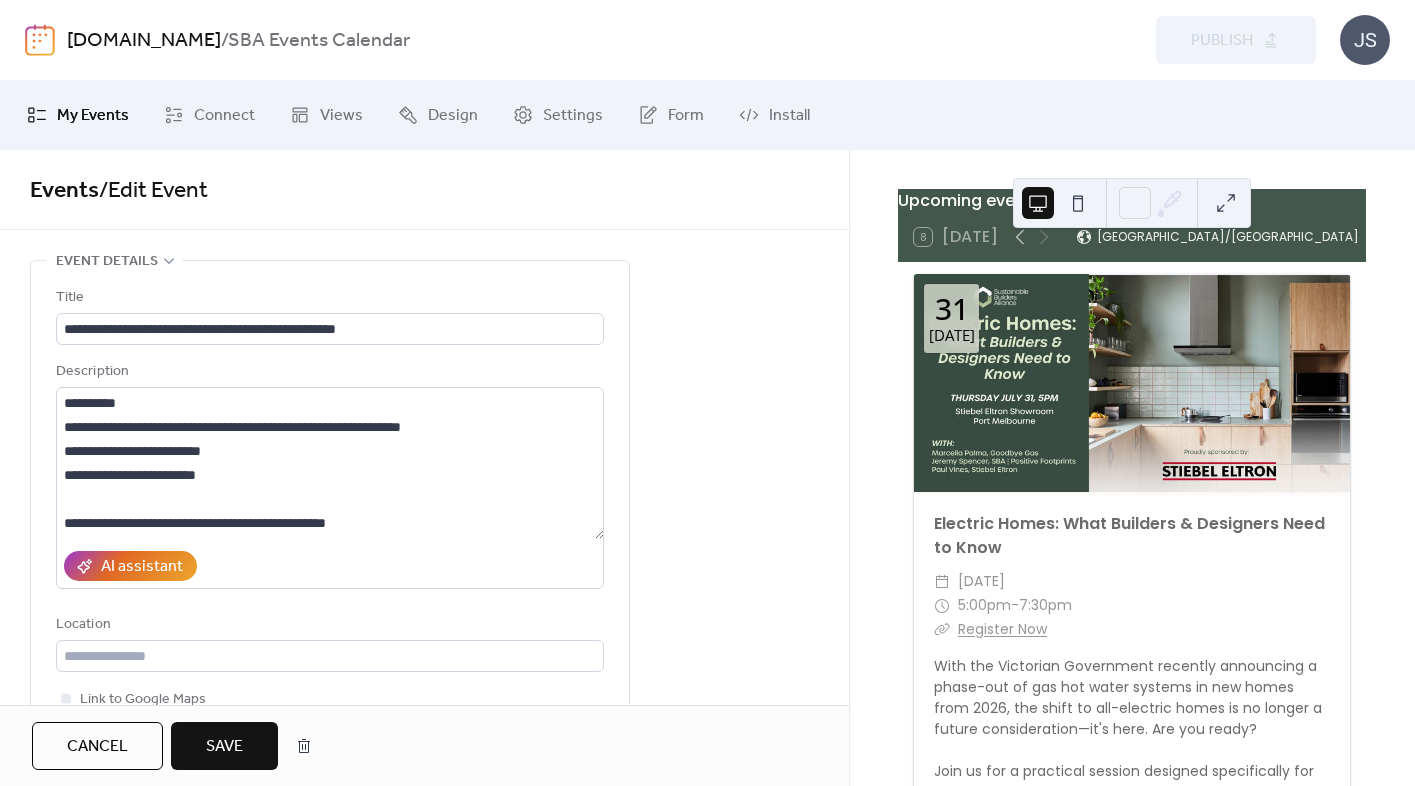 click on "Save" at bounding box center [224, 746] 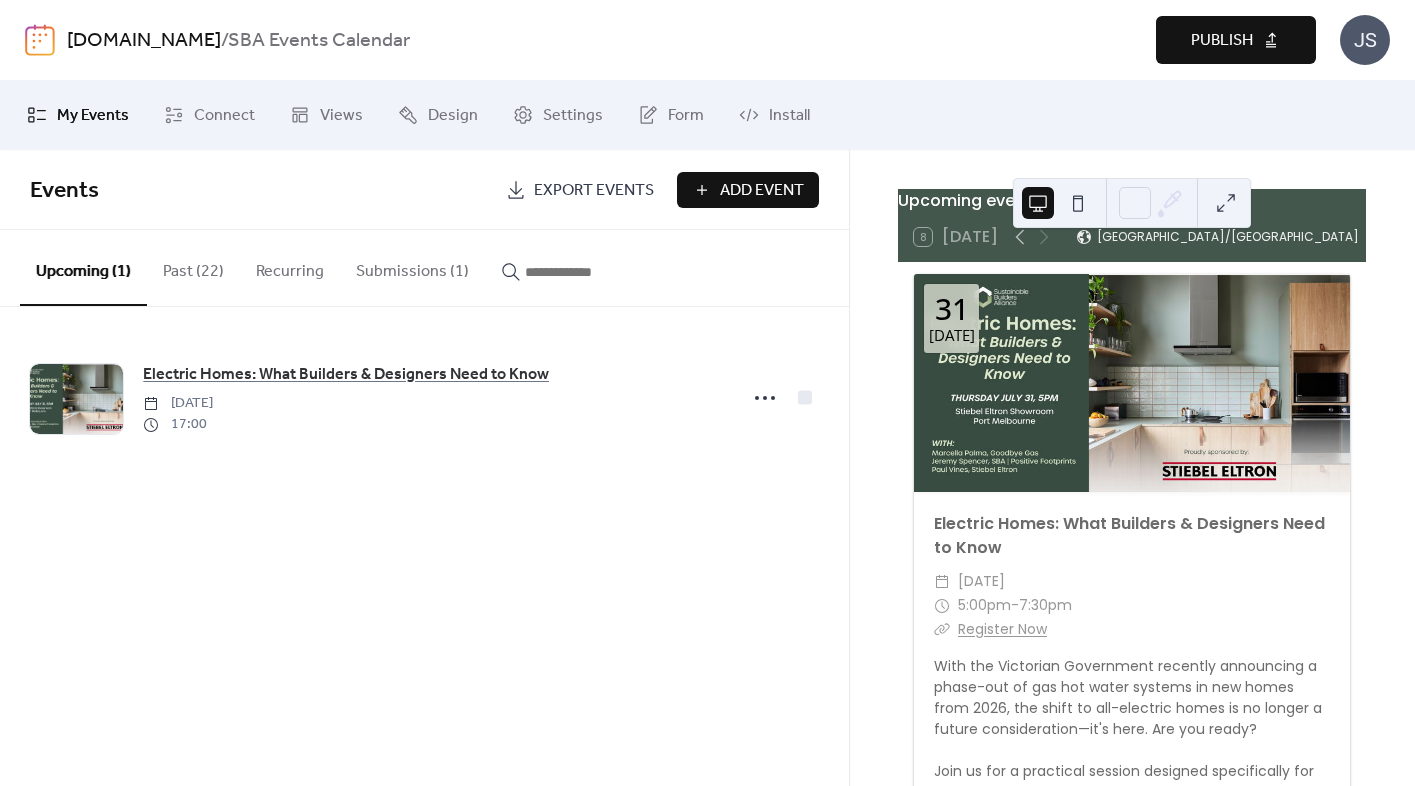 click on "Publish" at bounding box center (1222, 41) 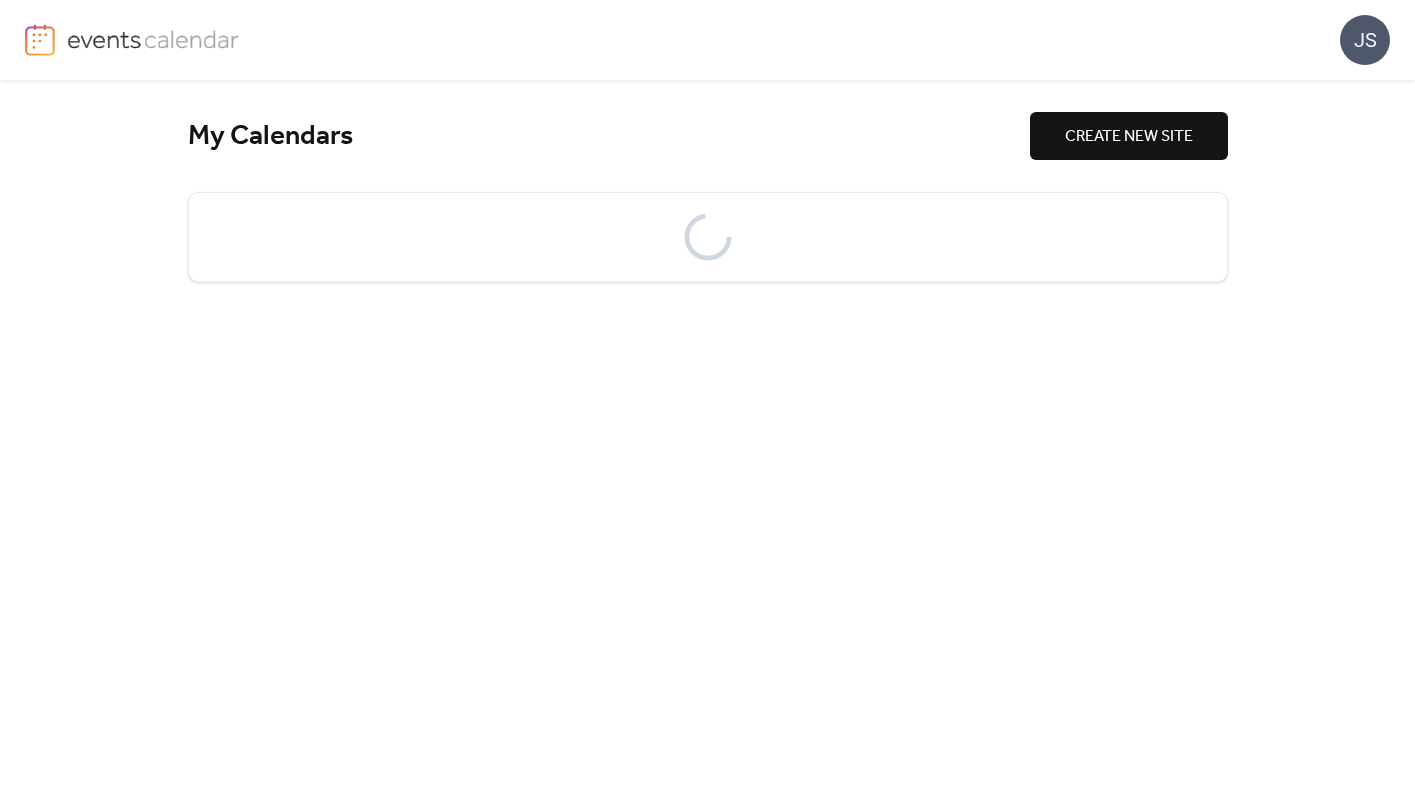 scroll, scrollTop: 0, scrollLeft: 0, axis: both 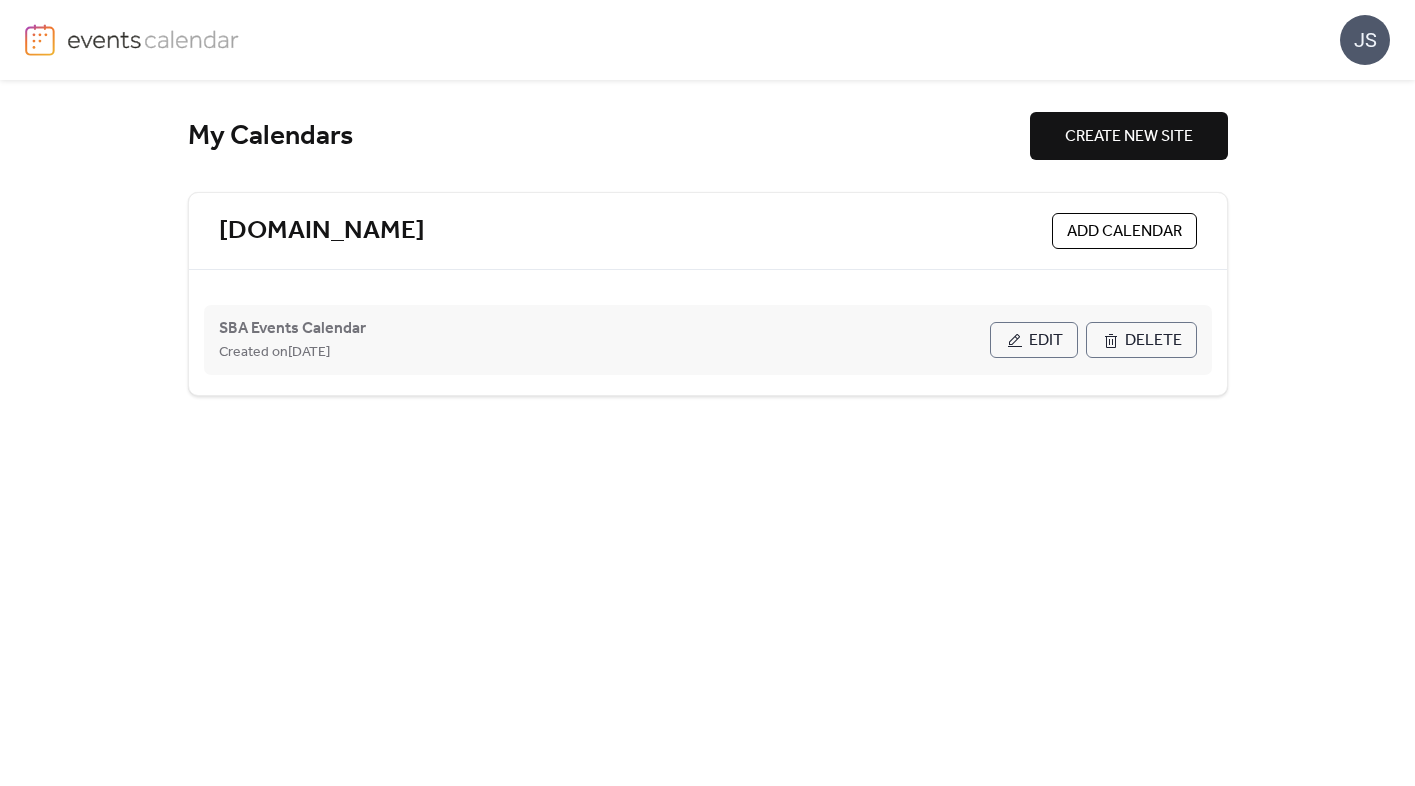 click on "Edit" at bounding box center (1034, 340) 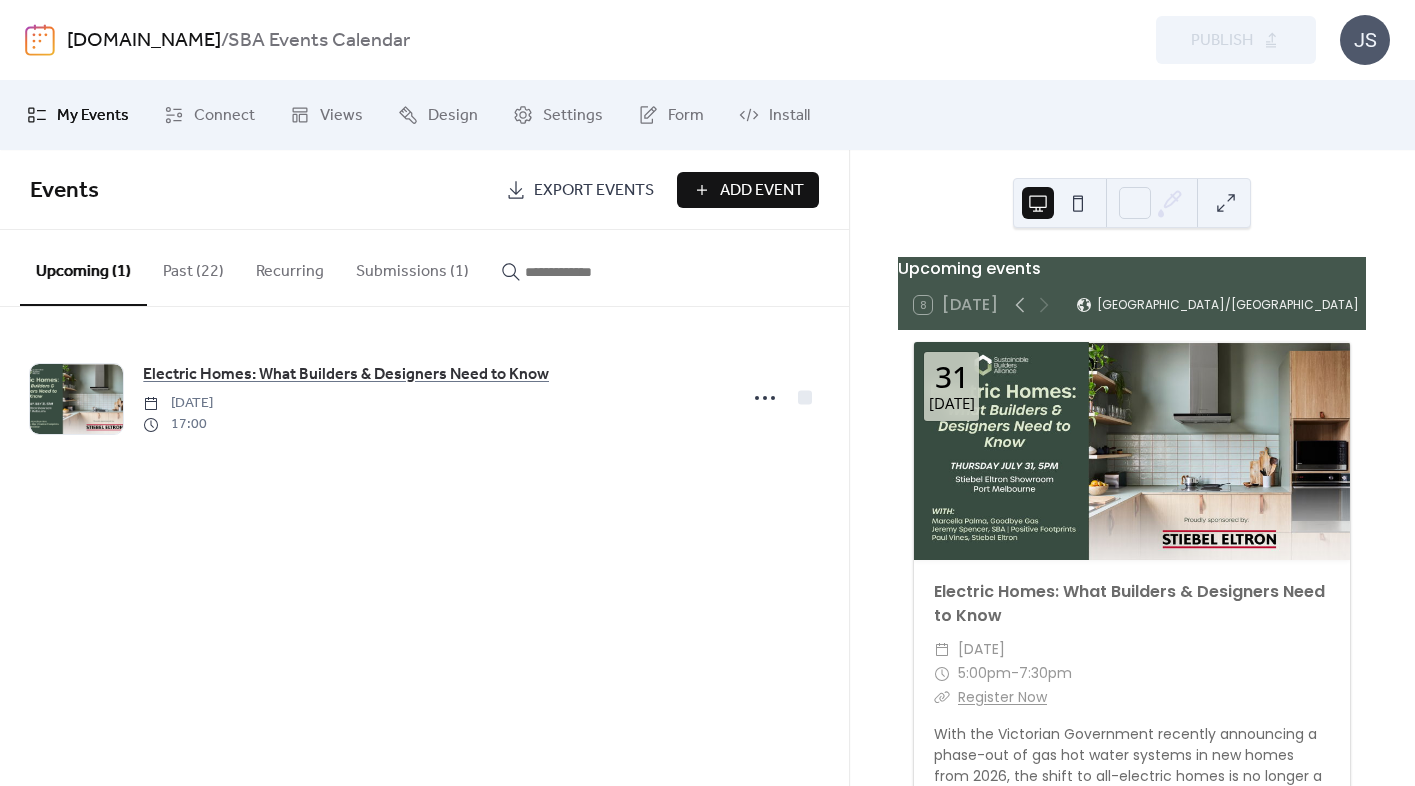 click on "Add Event" at bounding box center (748, 190) 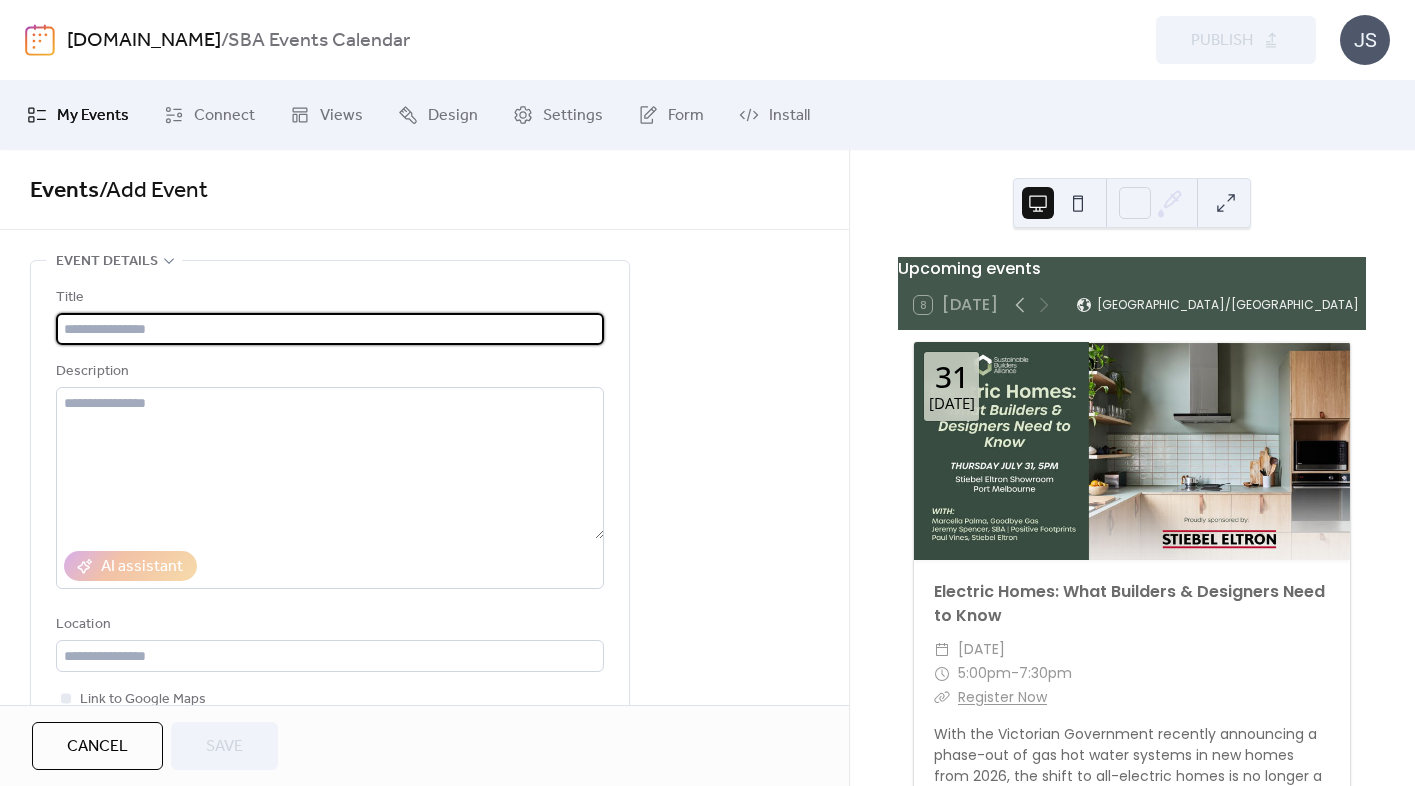 paste on "**********" 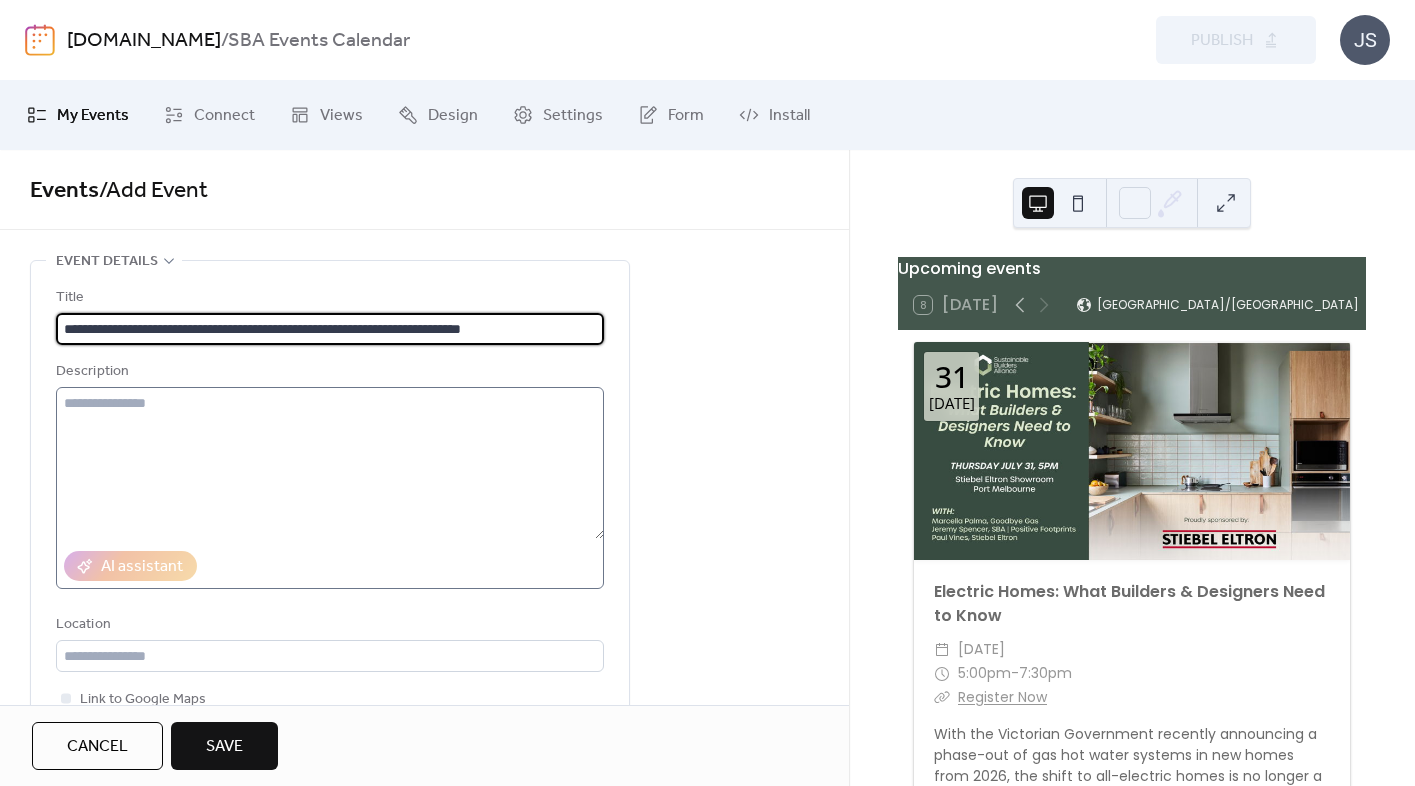 type on "**********" 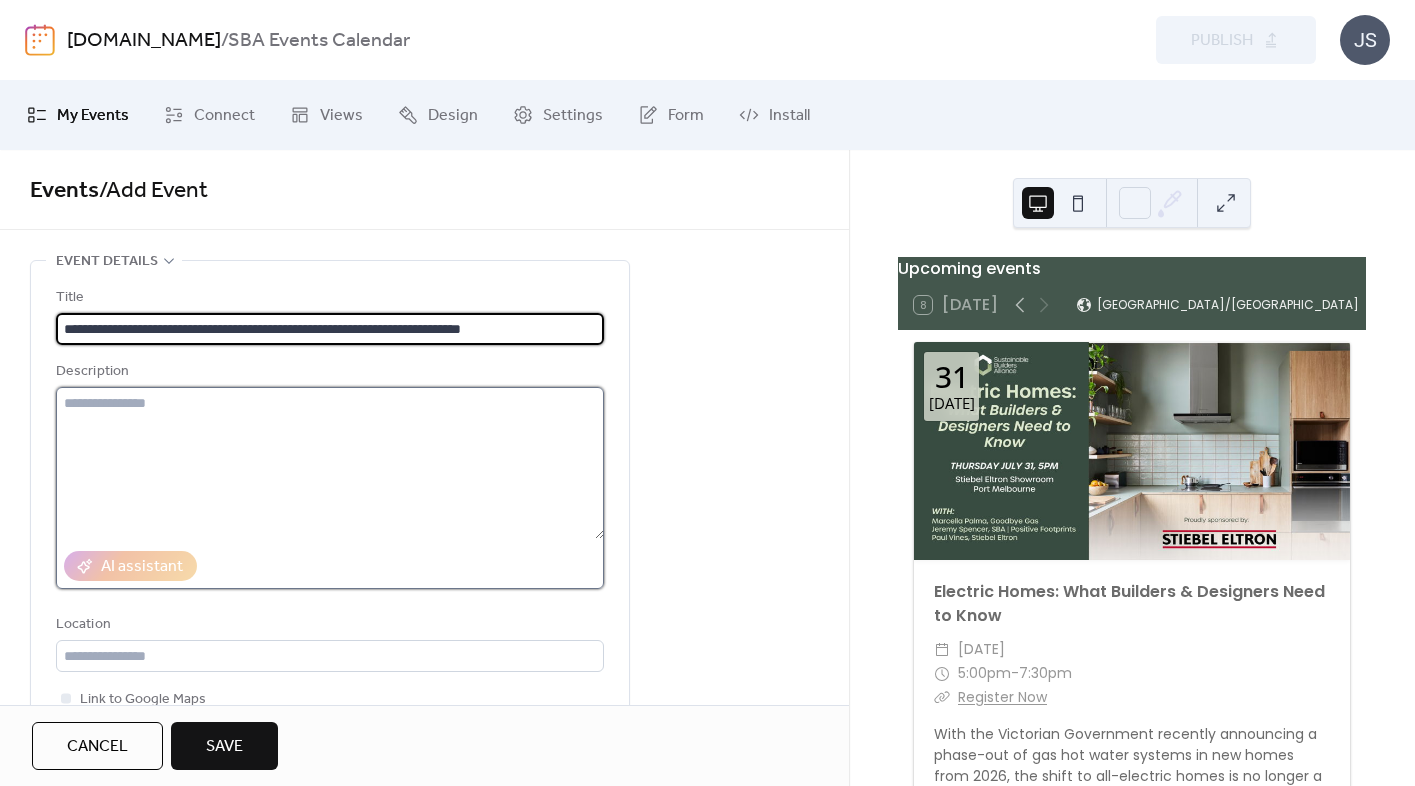 click at bounding box center (330, 463) 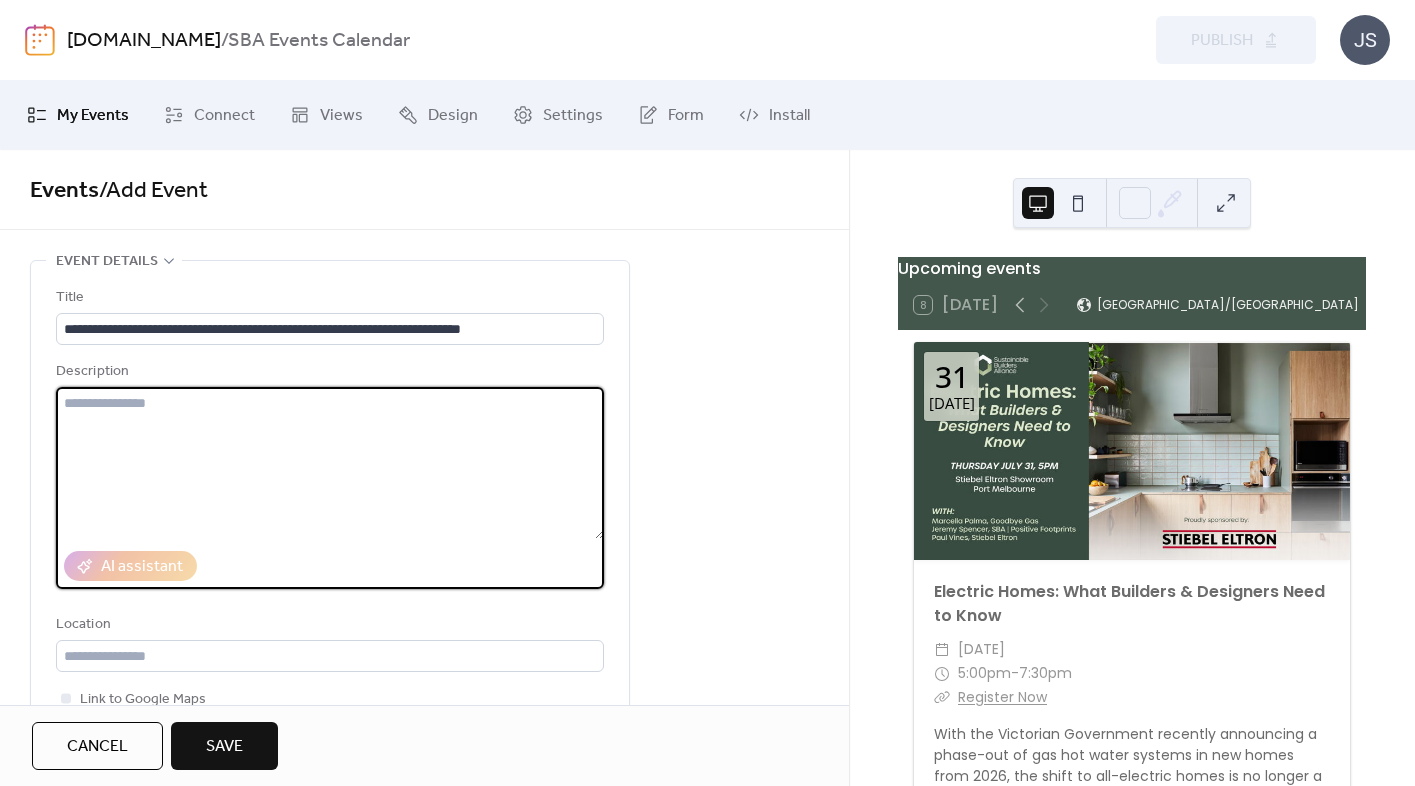 paste on "**********" 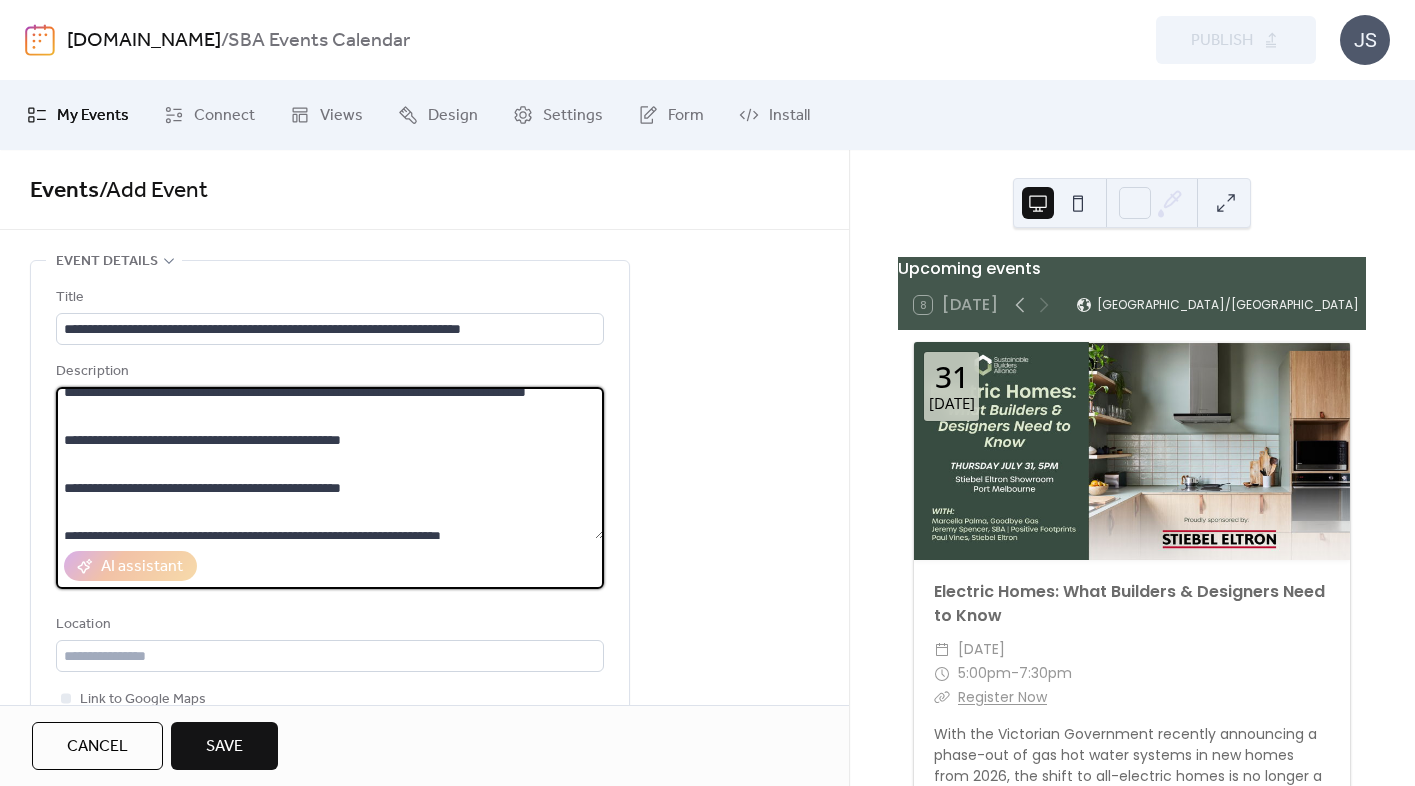 scroll, scrollTop: 144, scrollLeft: 0, axis: vertical 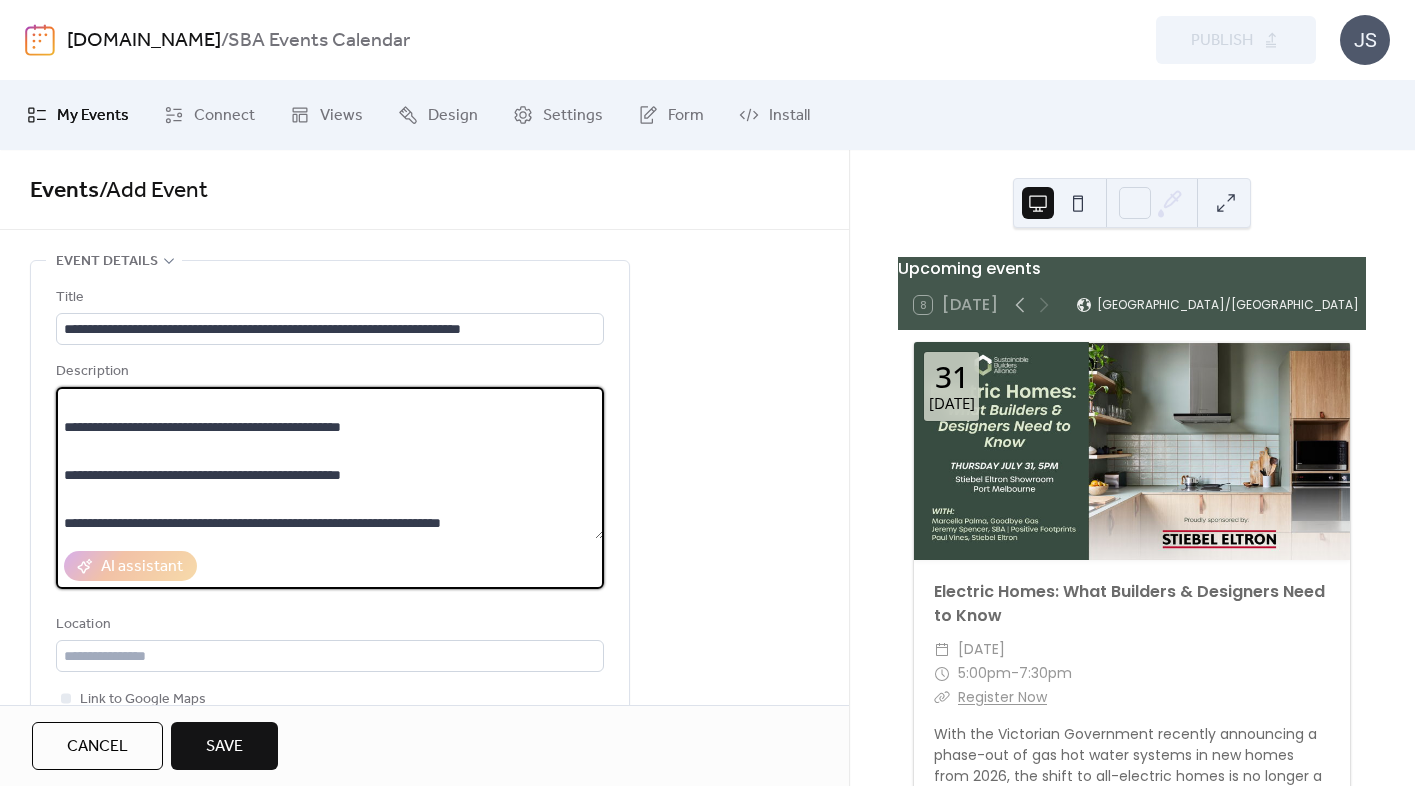 click at bounding box center (330, 463) 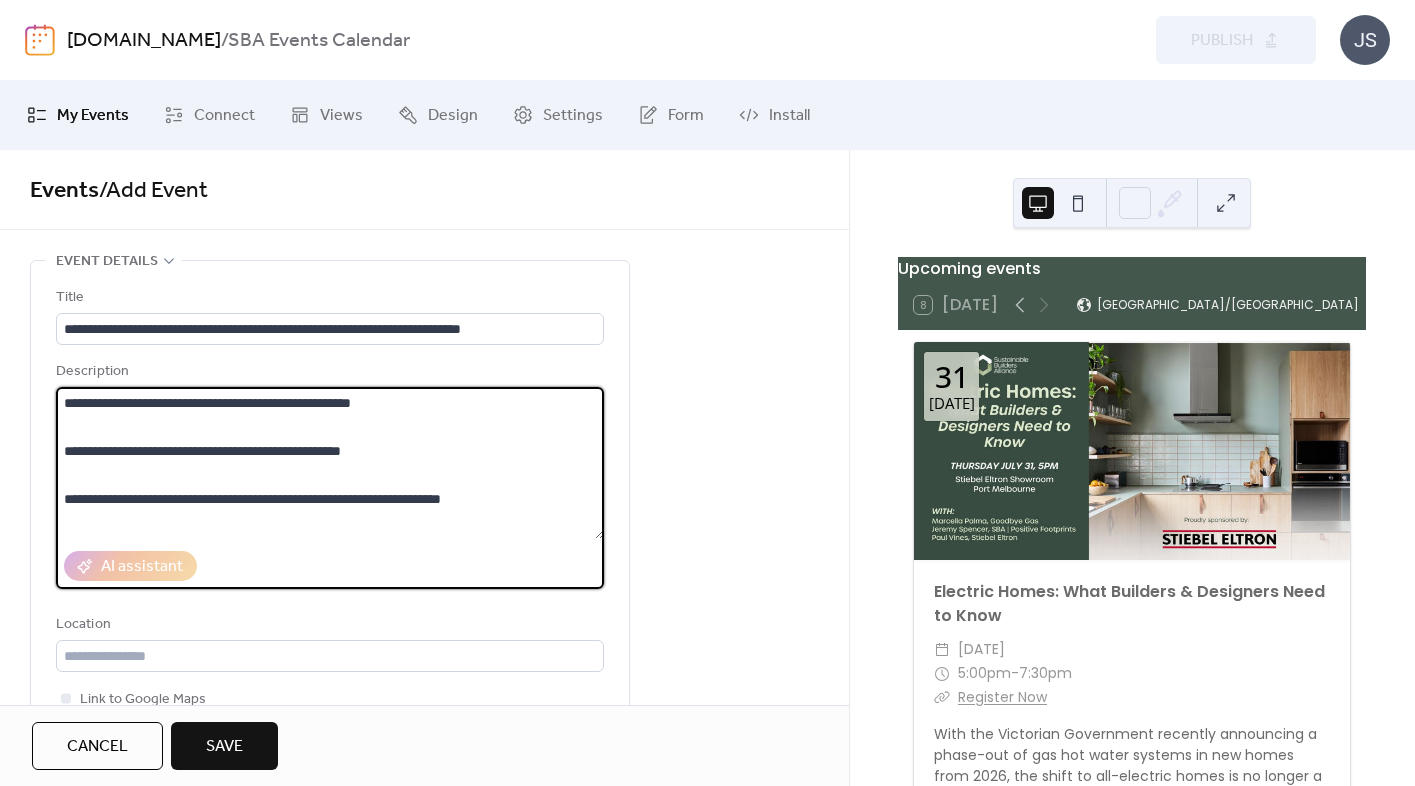 click at bounding box center (330, 463) 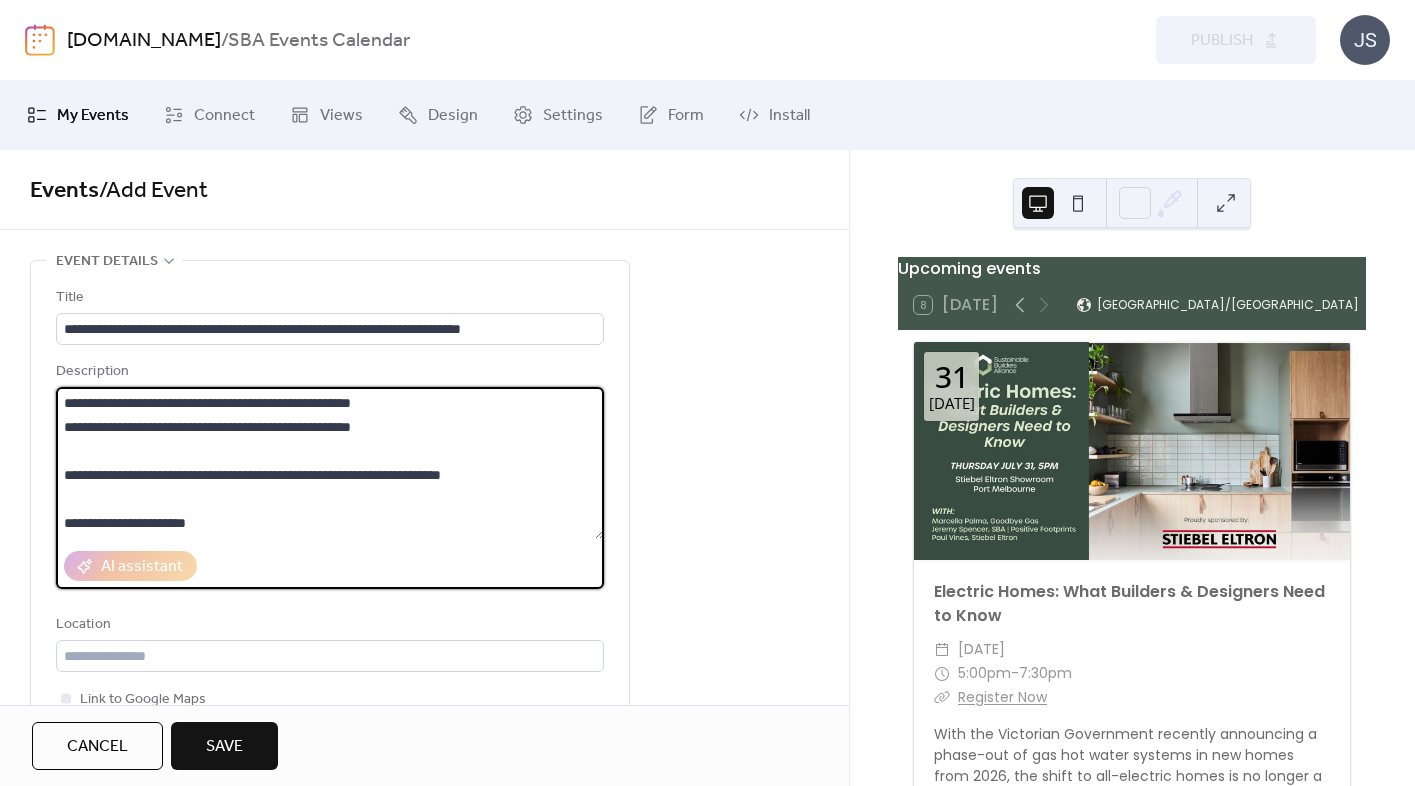 click at bounding box center [330, 463] 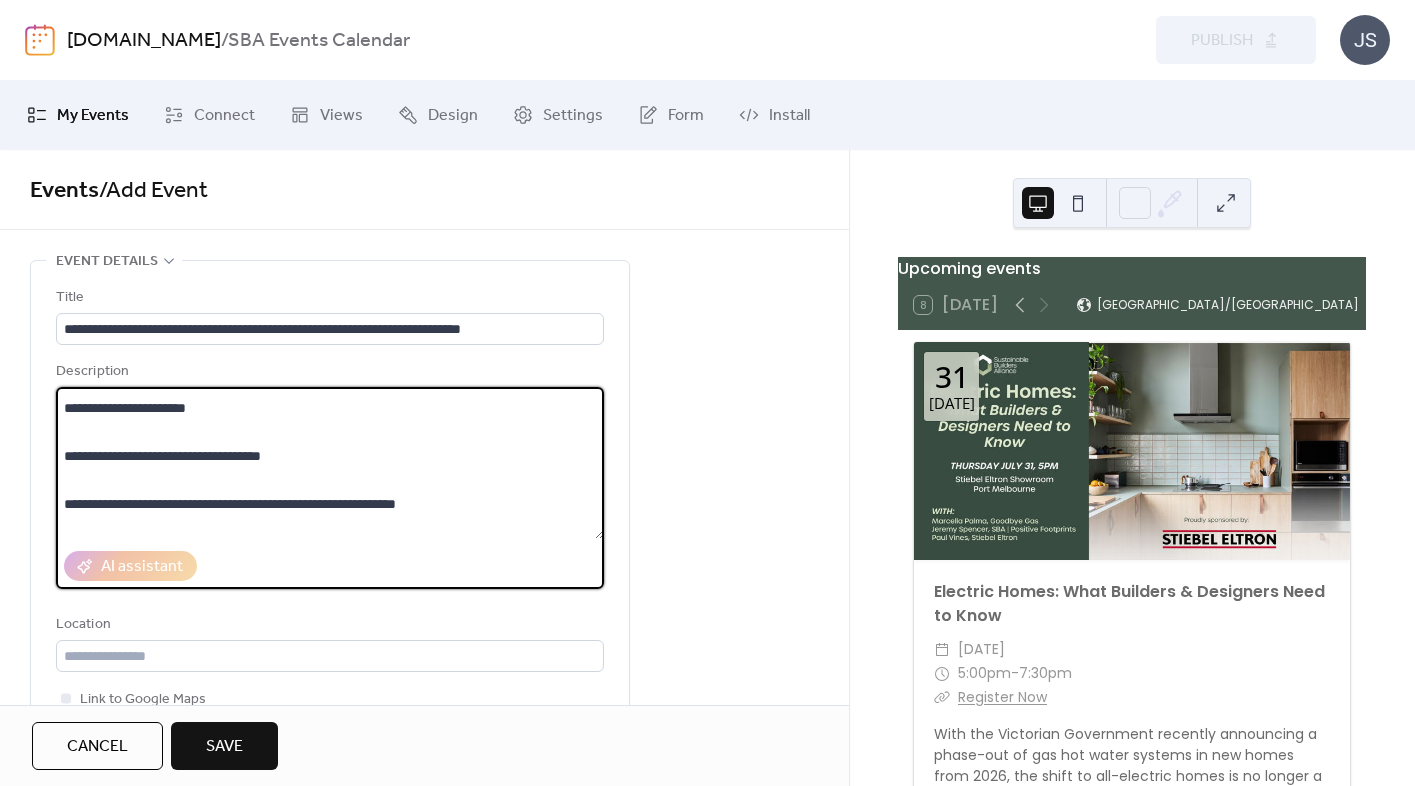 scroll, scrollTop: 237, scrollLeft: 0, axis: vertical 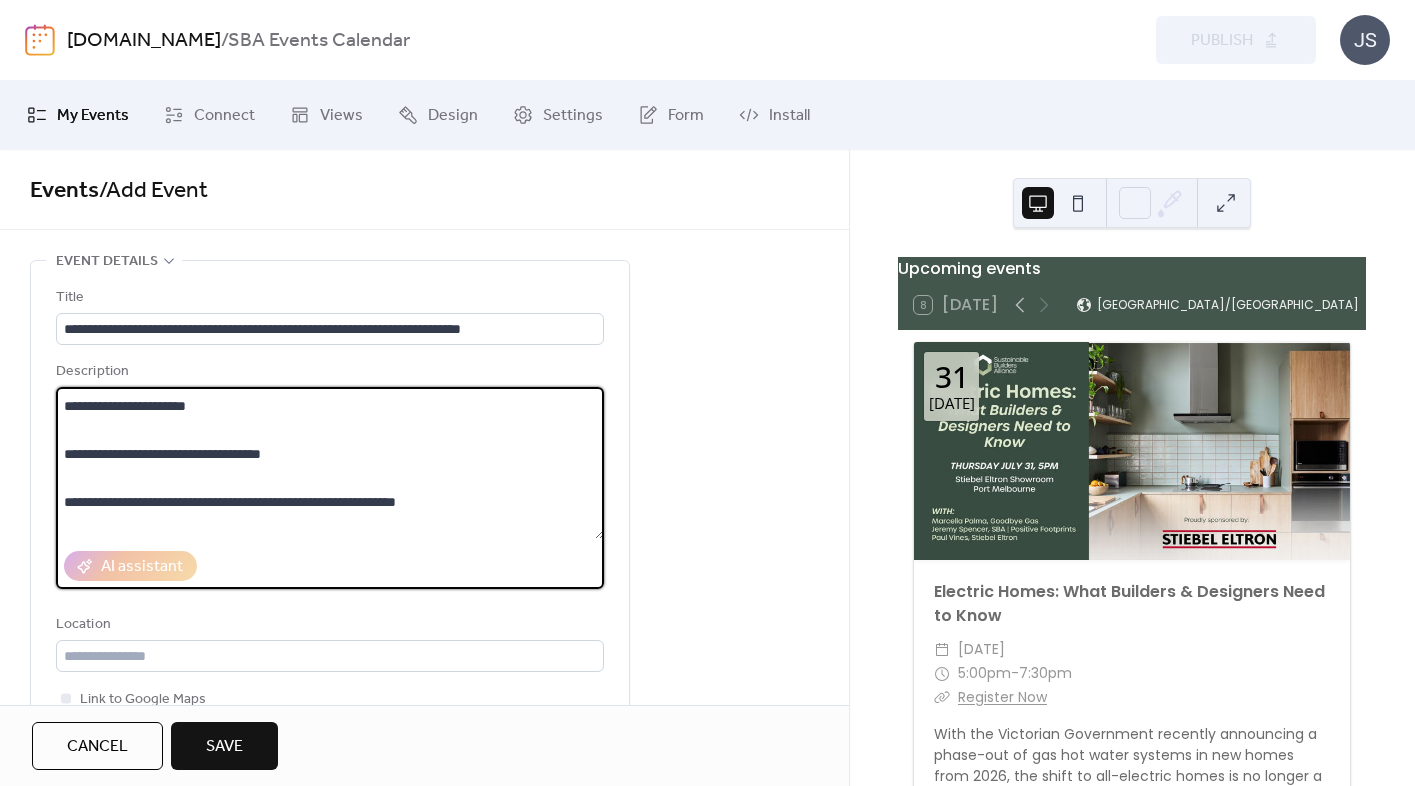 click at bounding box center (330, 463) 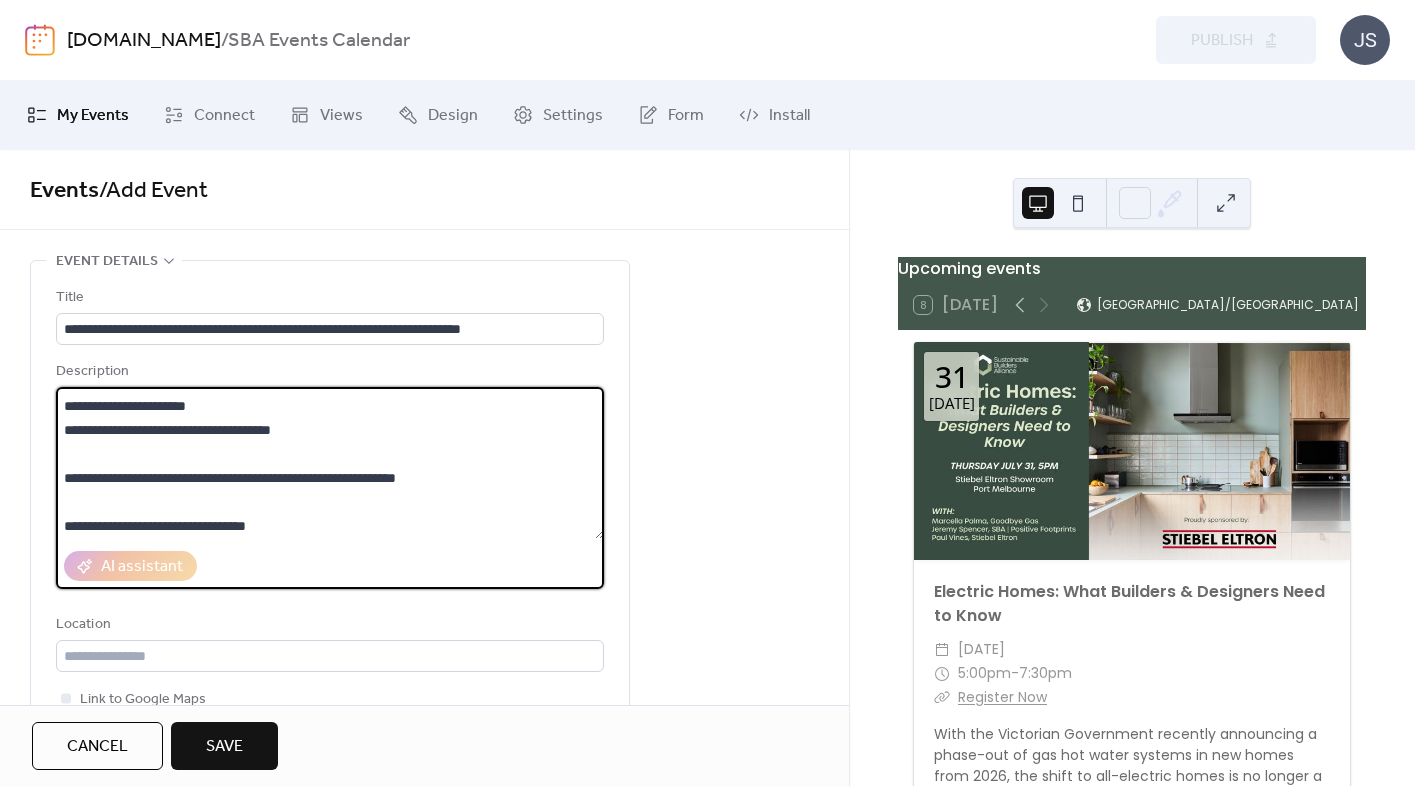 click at bounding box center [330, 463] 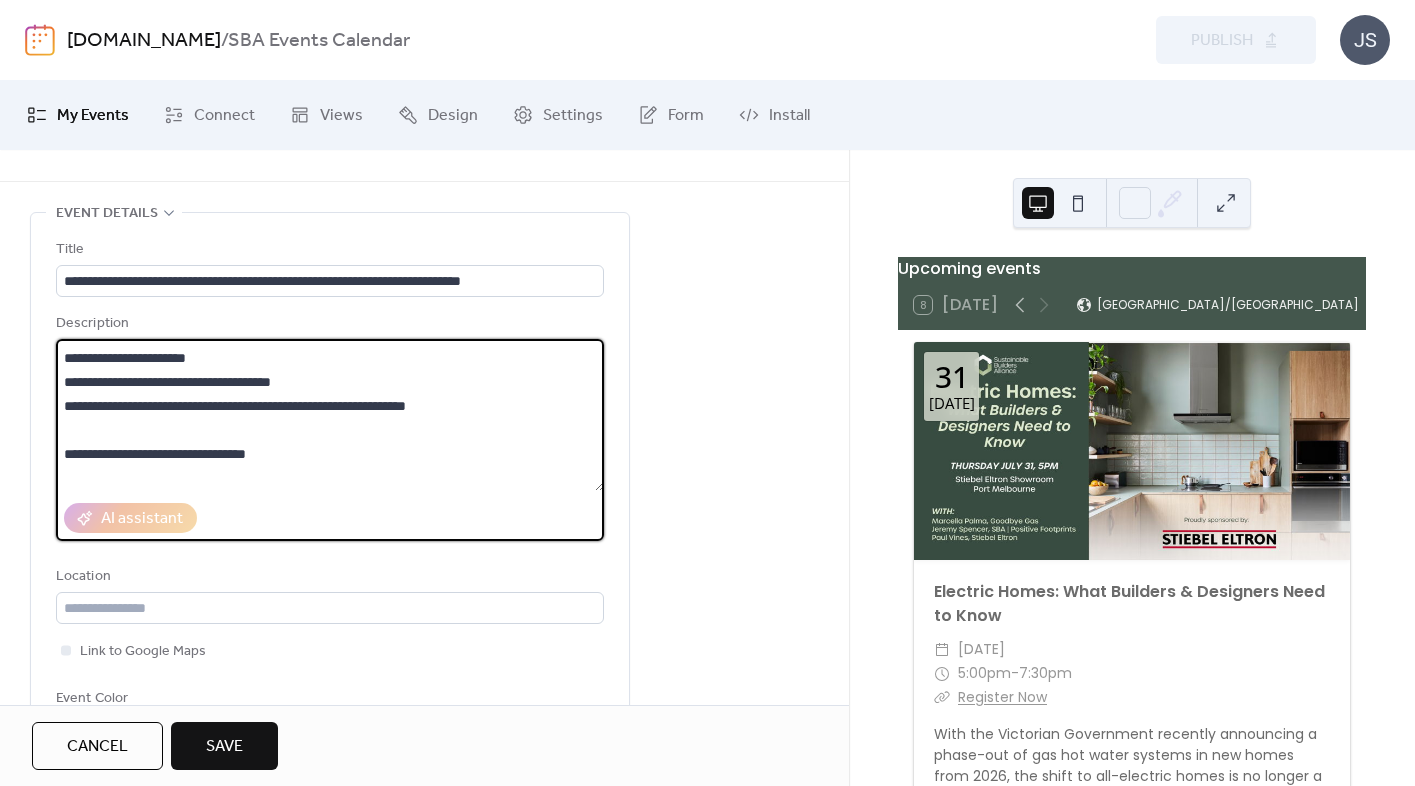 scroll, scrollTop: 62, scrollLeft: 0, axis: vertical 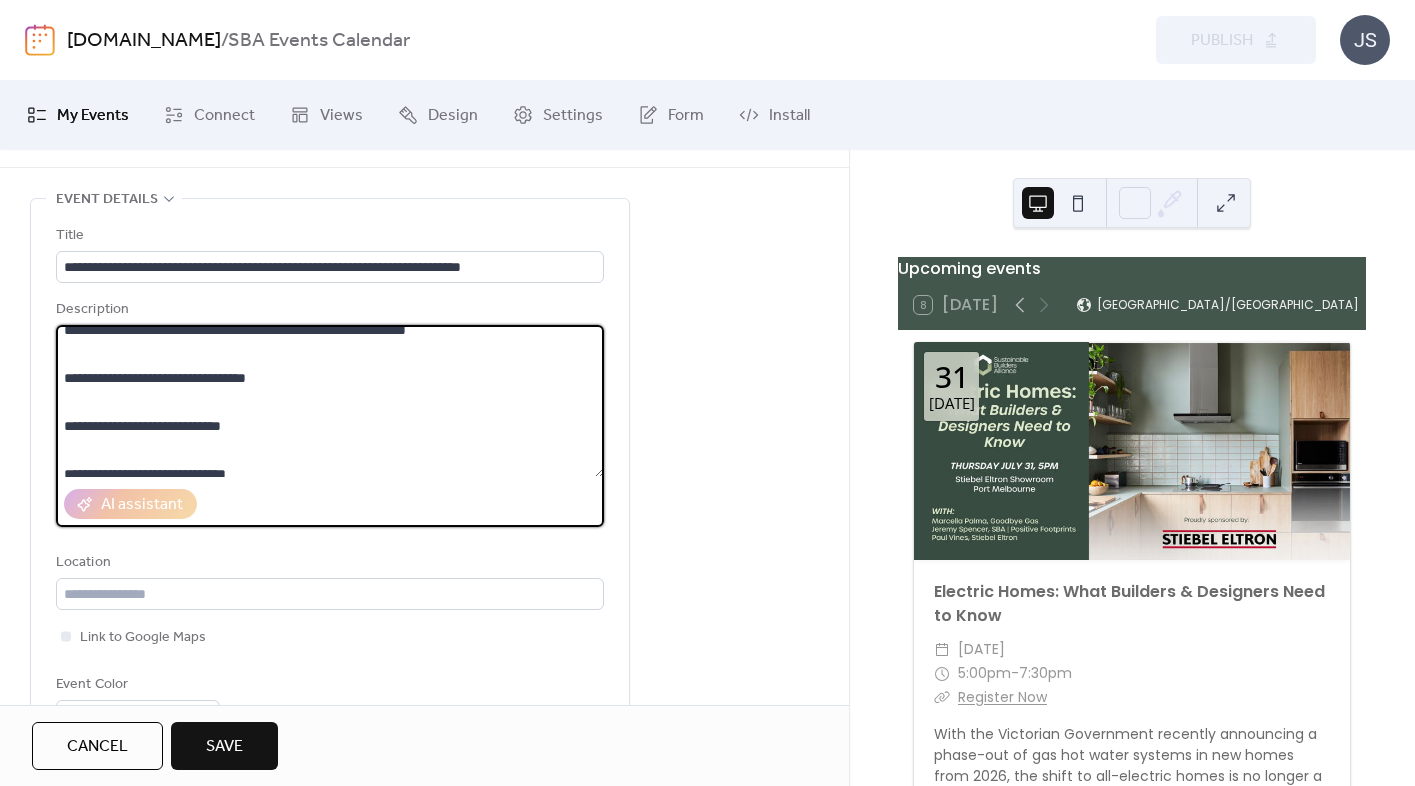 click at bounding box center (330, 401) 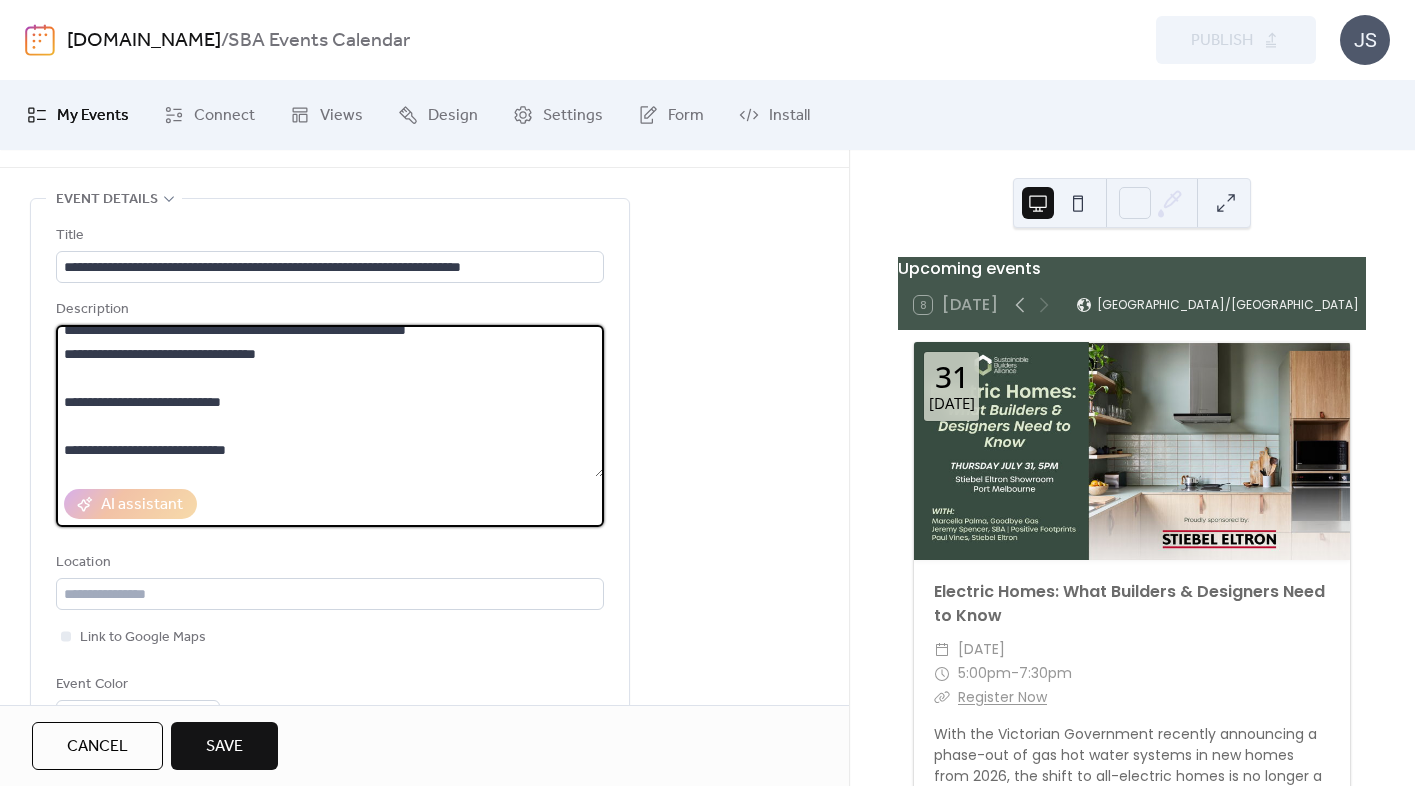 click at bounding box center [330, 401] 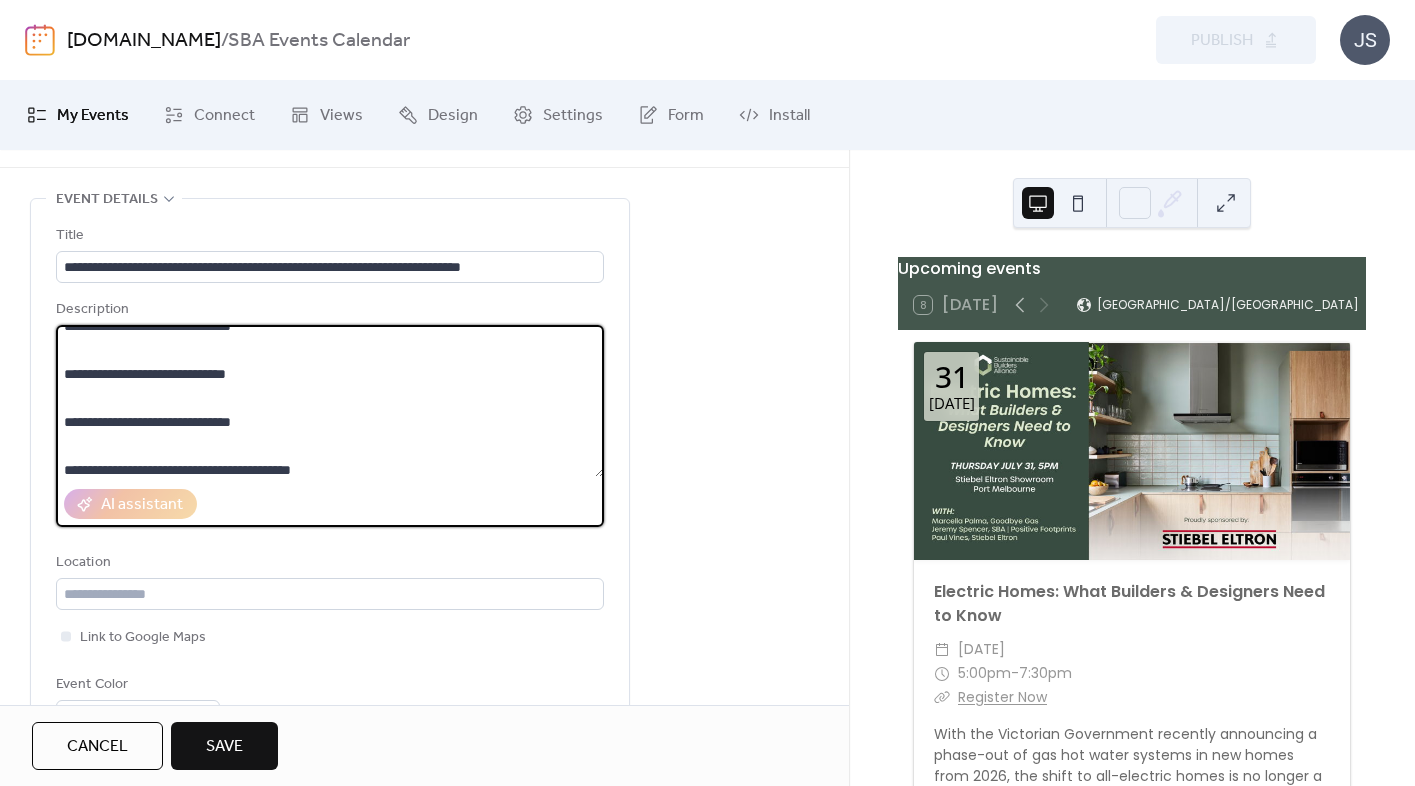 scroll, scrollTop: 352, scrollLeft: 0, axis: vertical 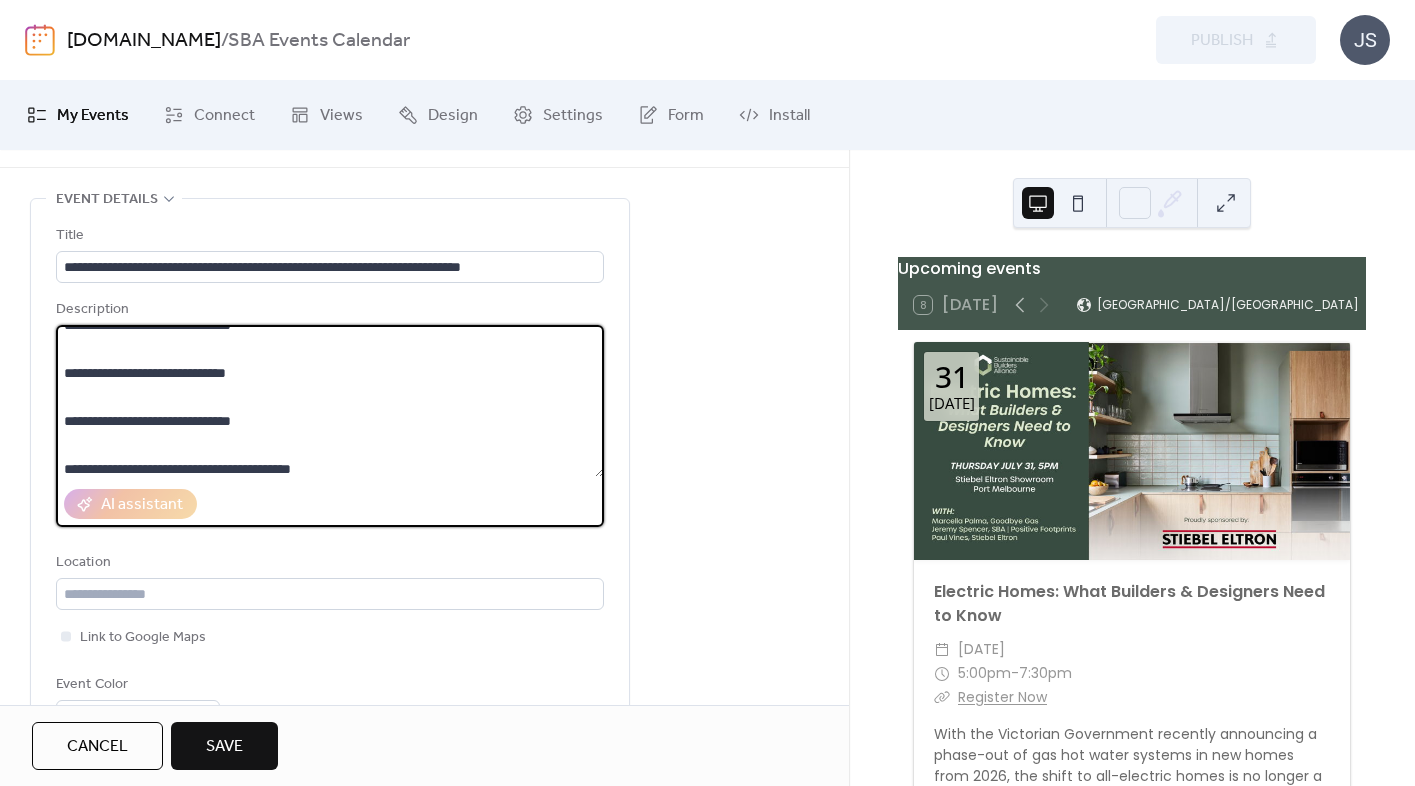 click at bounding box center [330, 401] 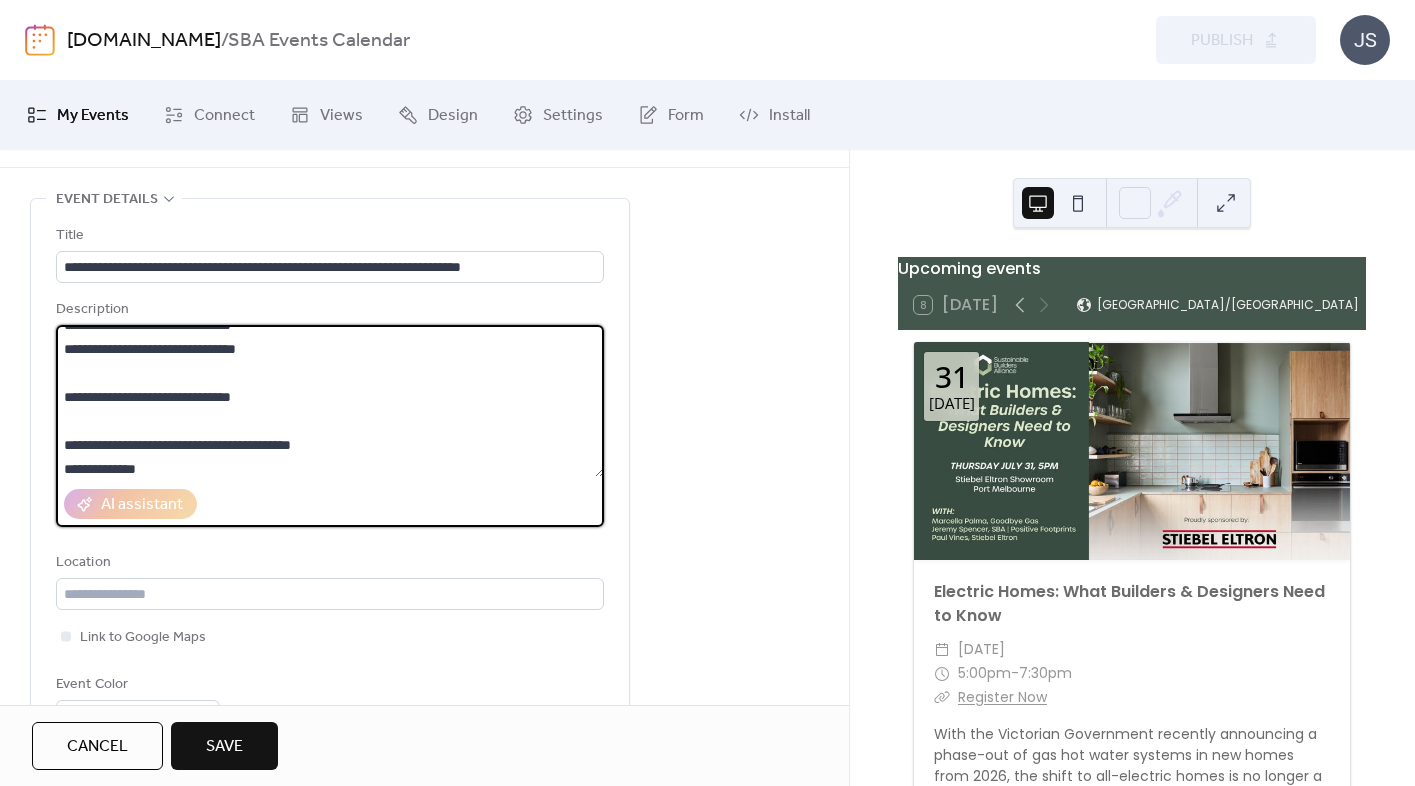click at bounding box center (330, 401) 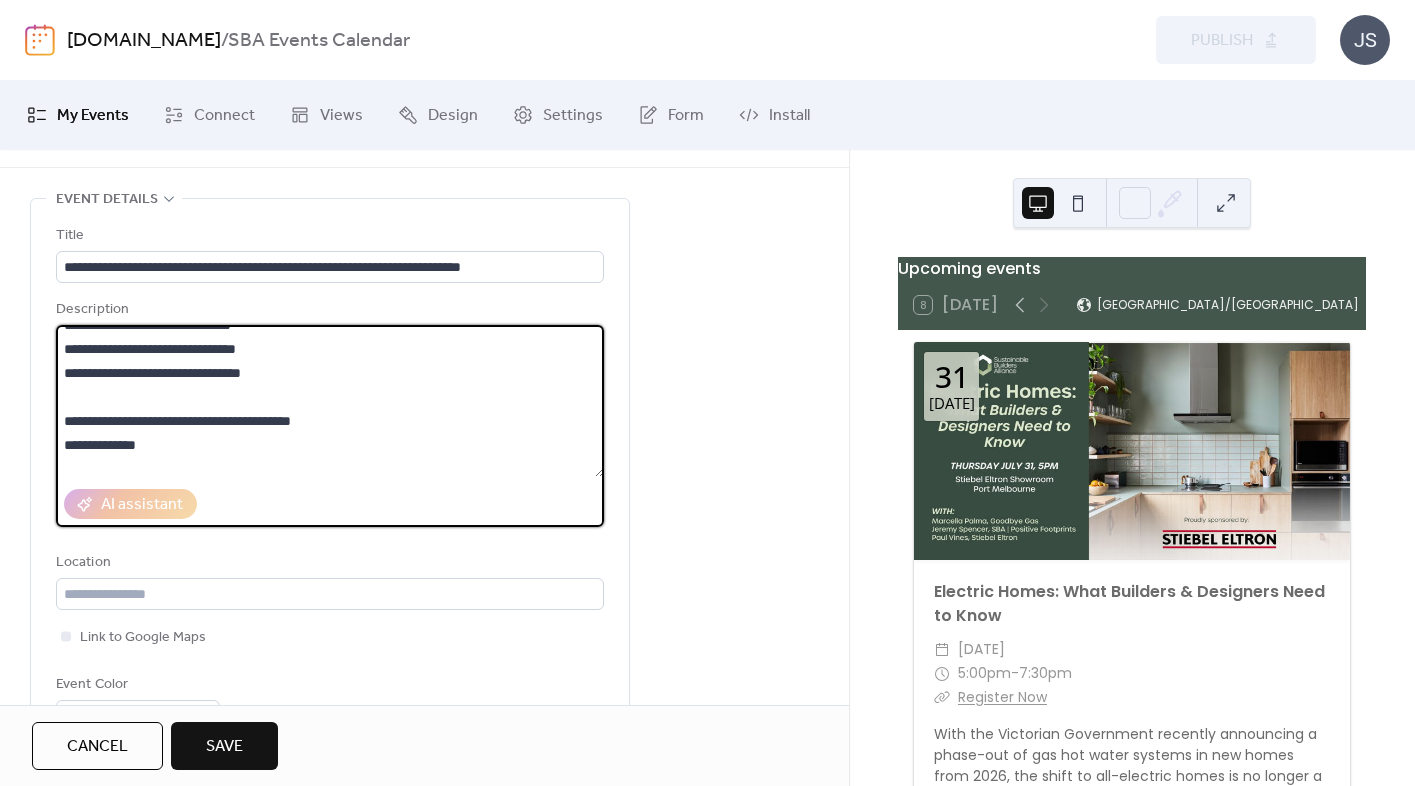 scroll, scrollTop: 426, scrollLeft: 0, axis: vertical 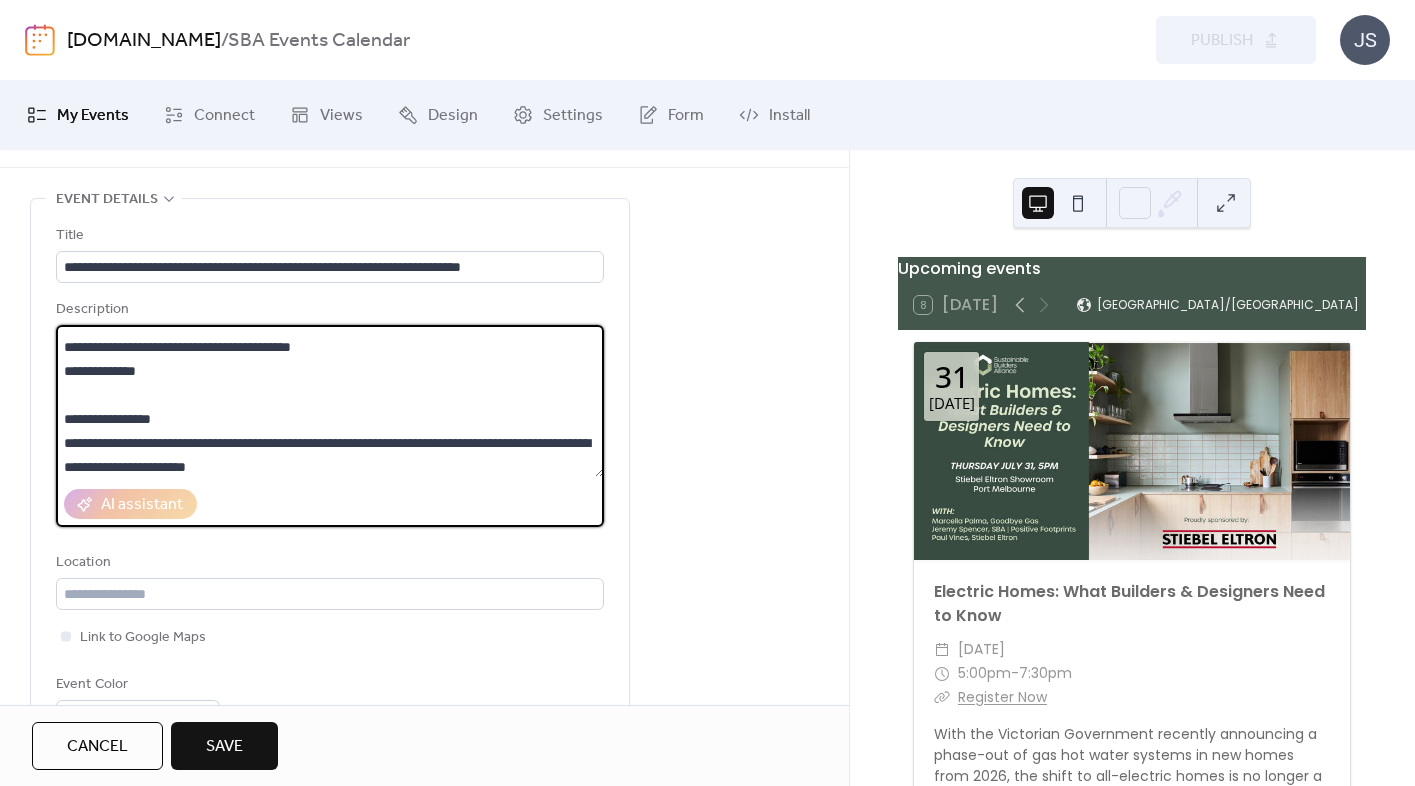 click at bounding box center (330, 401) 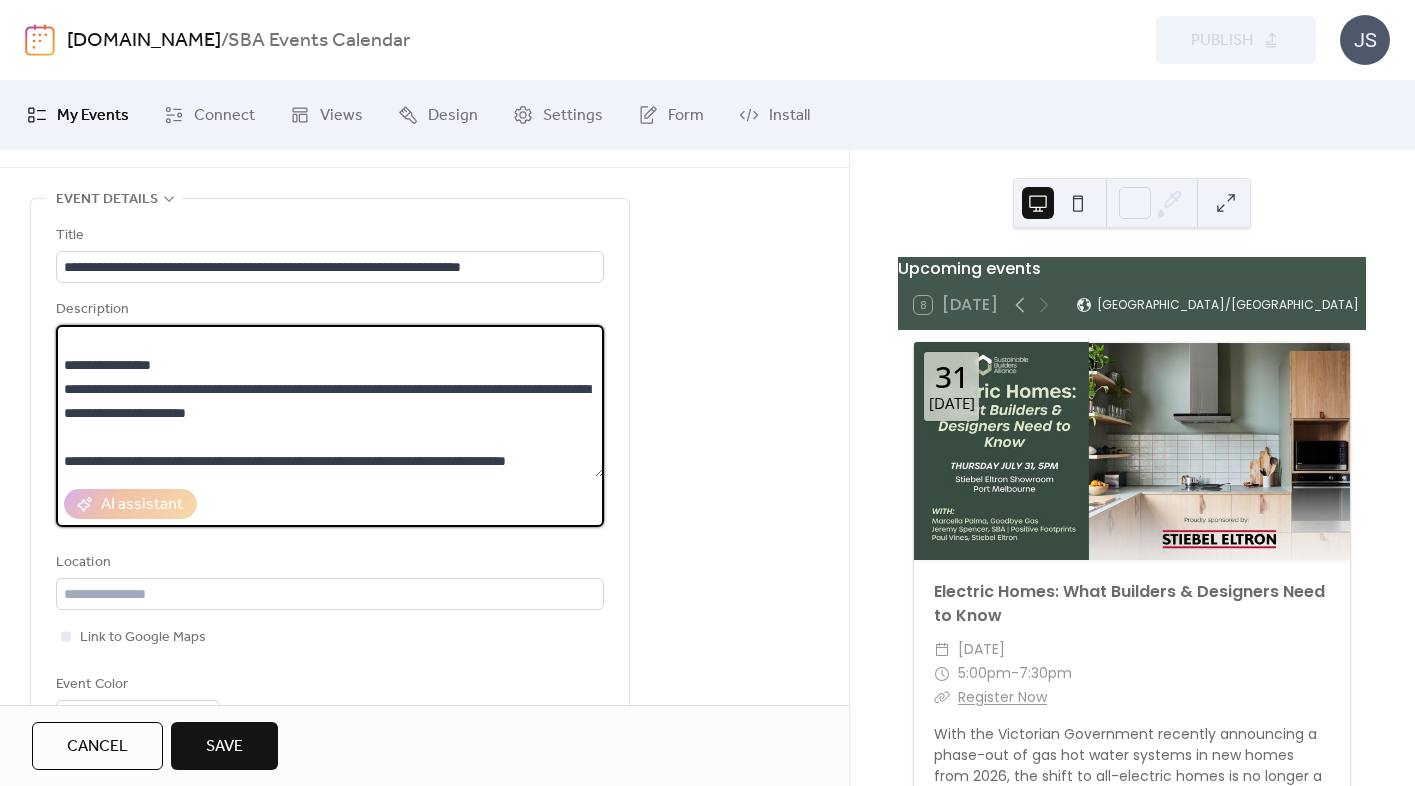 scroll, scrollTop: 504, scrollLeft: 0, axis: vertical 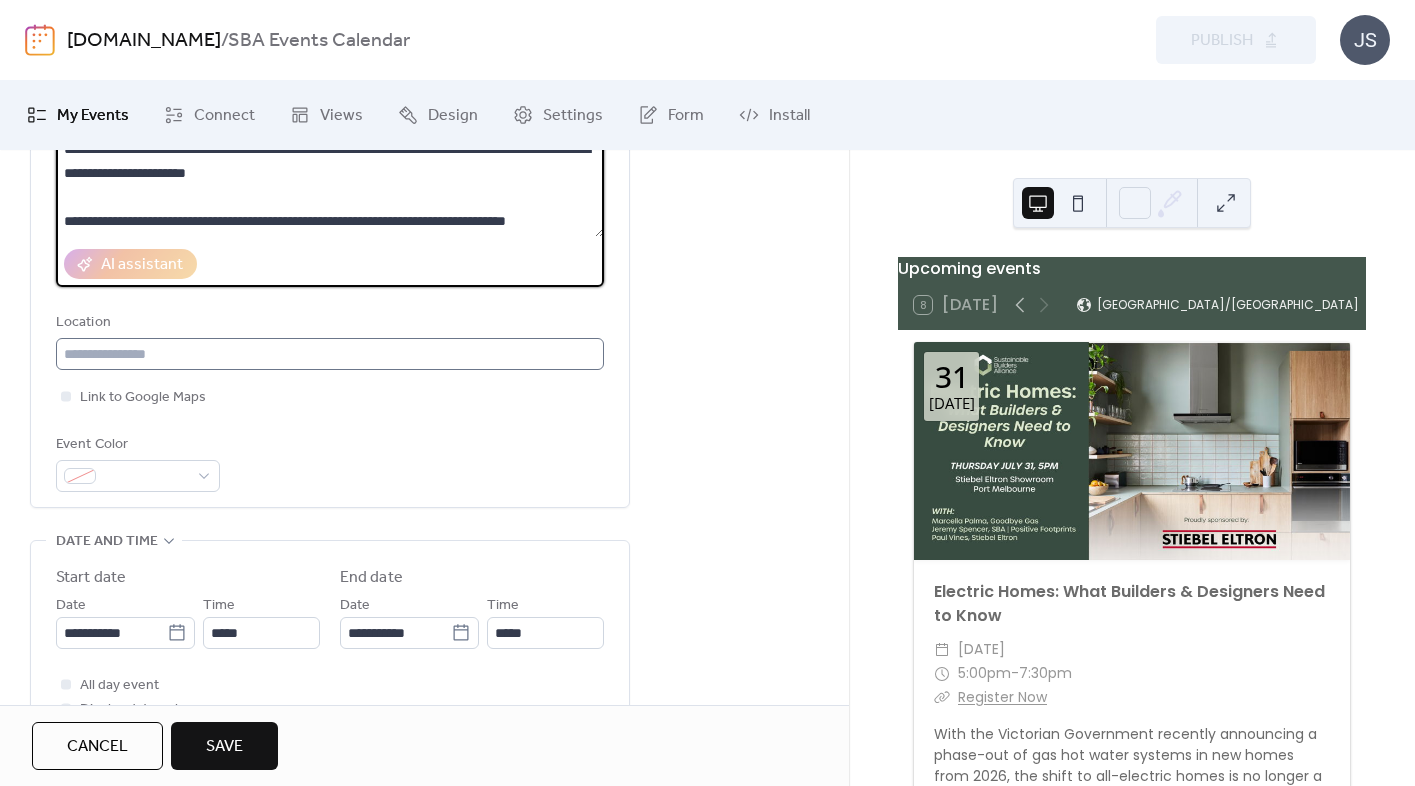 type on "**********" 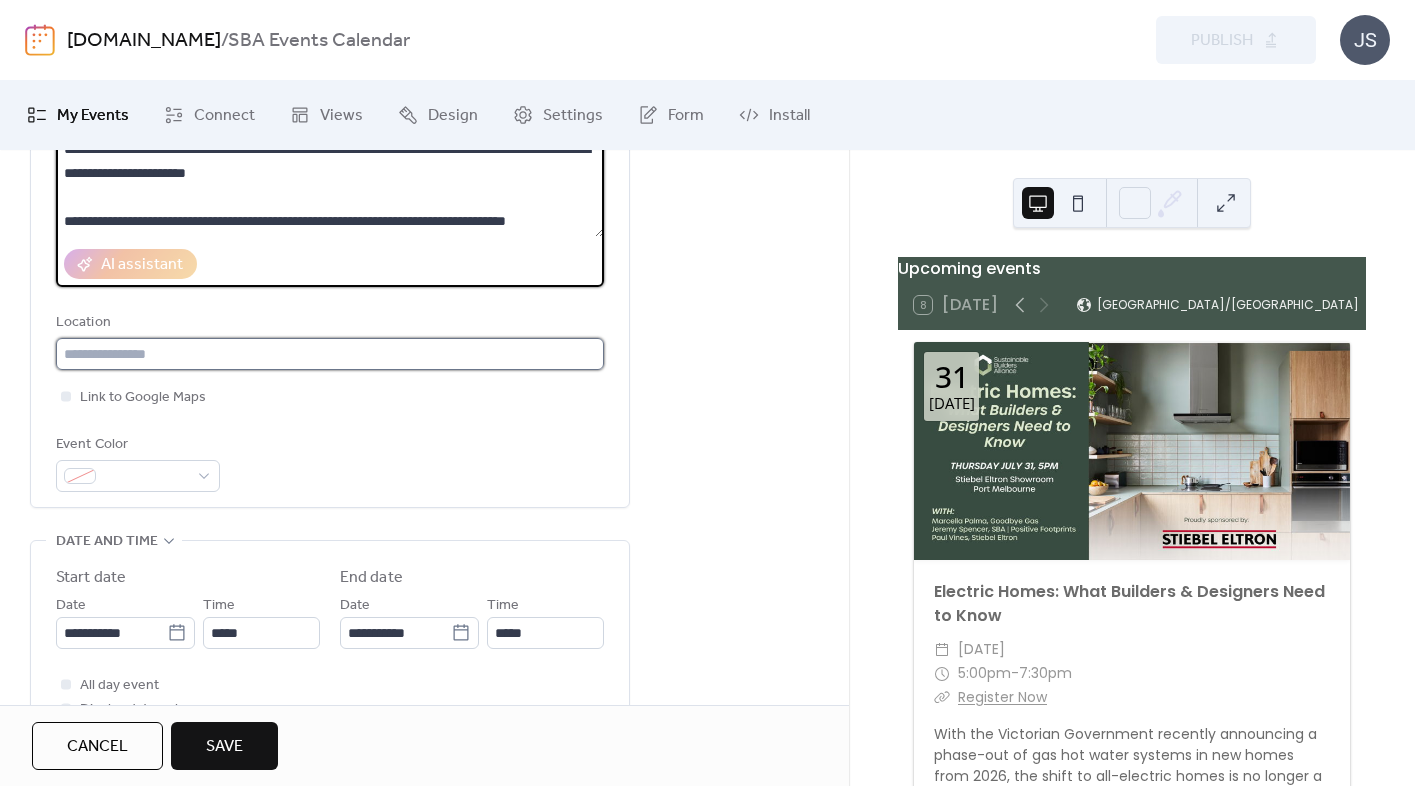 click at bounding box center [330, 354] 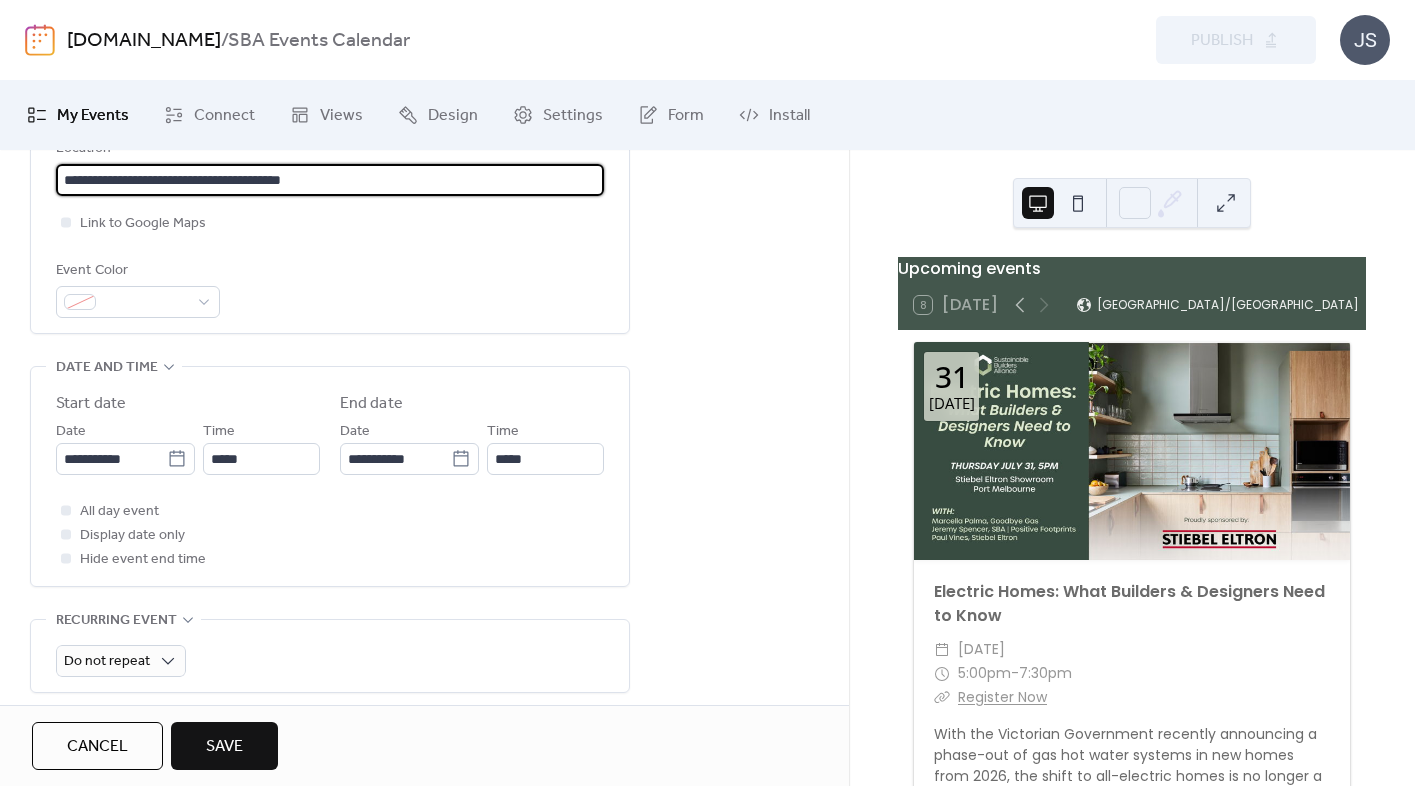scroll, scrollTop: 478, scrollLeft: 0, axis: vertical 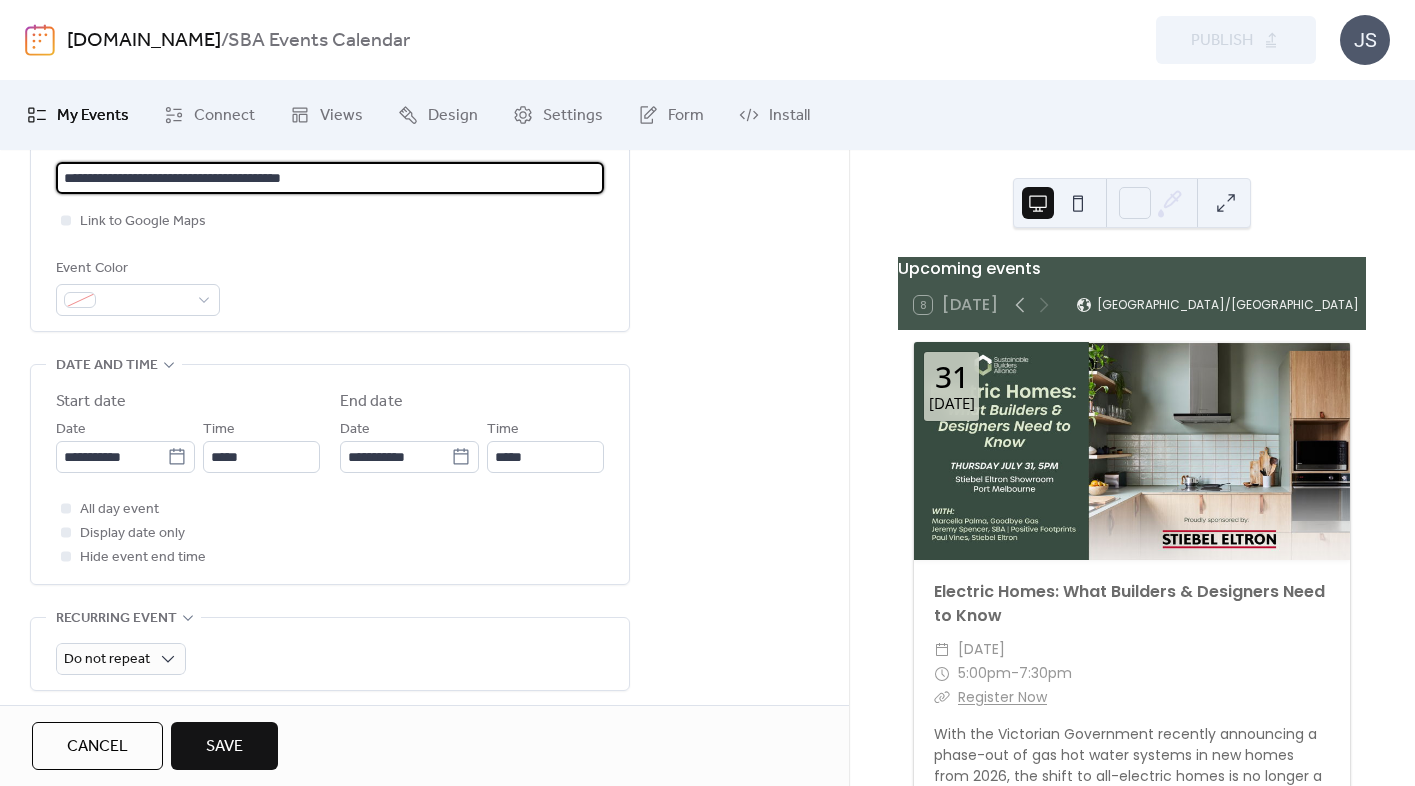 type on "**********" 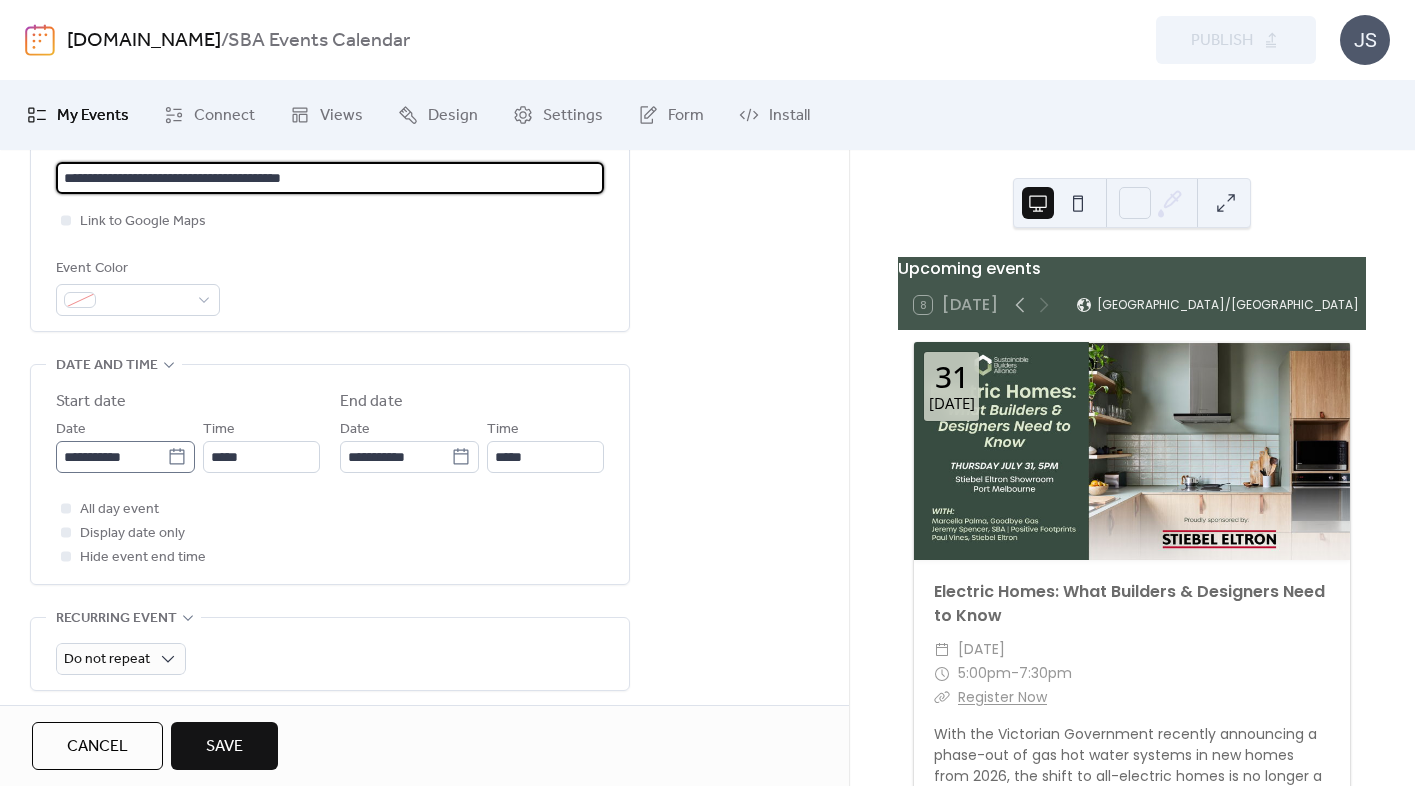 type 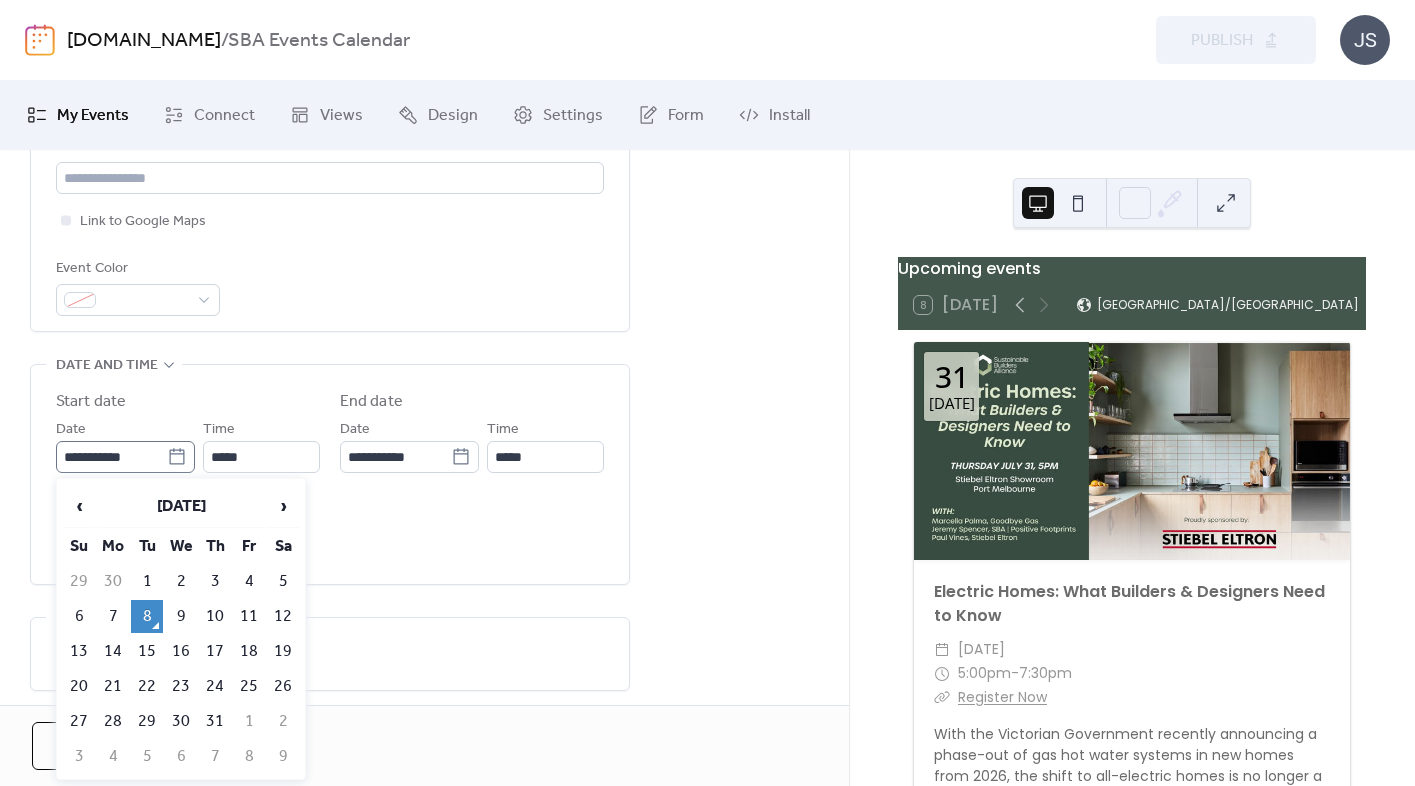 click 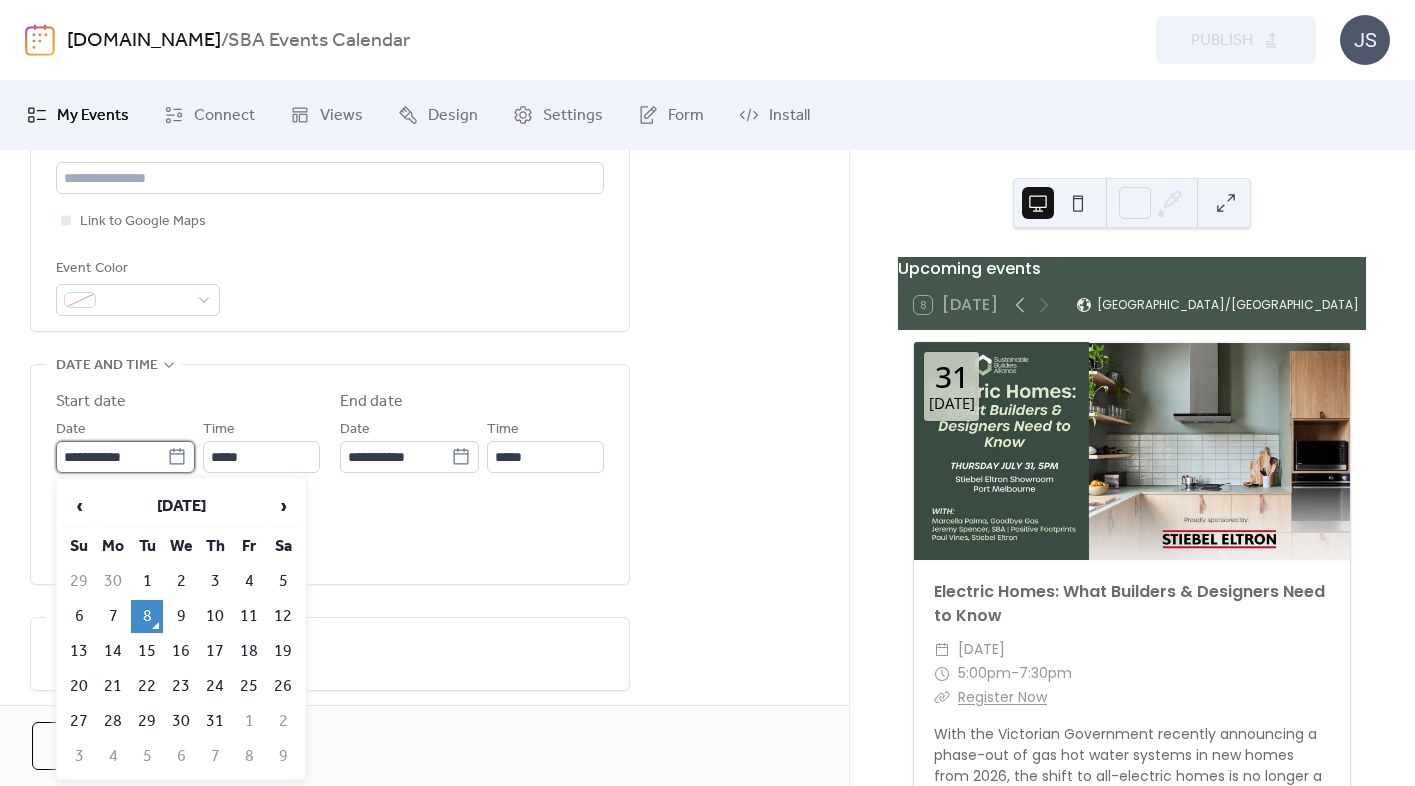 click on "**********" at bounding box center (111, 457) 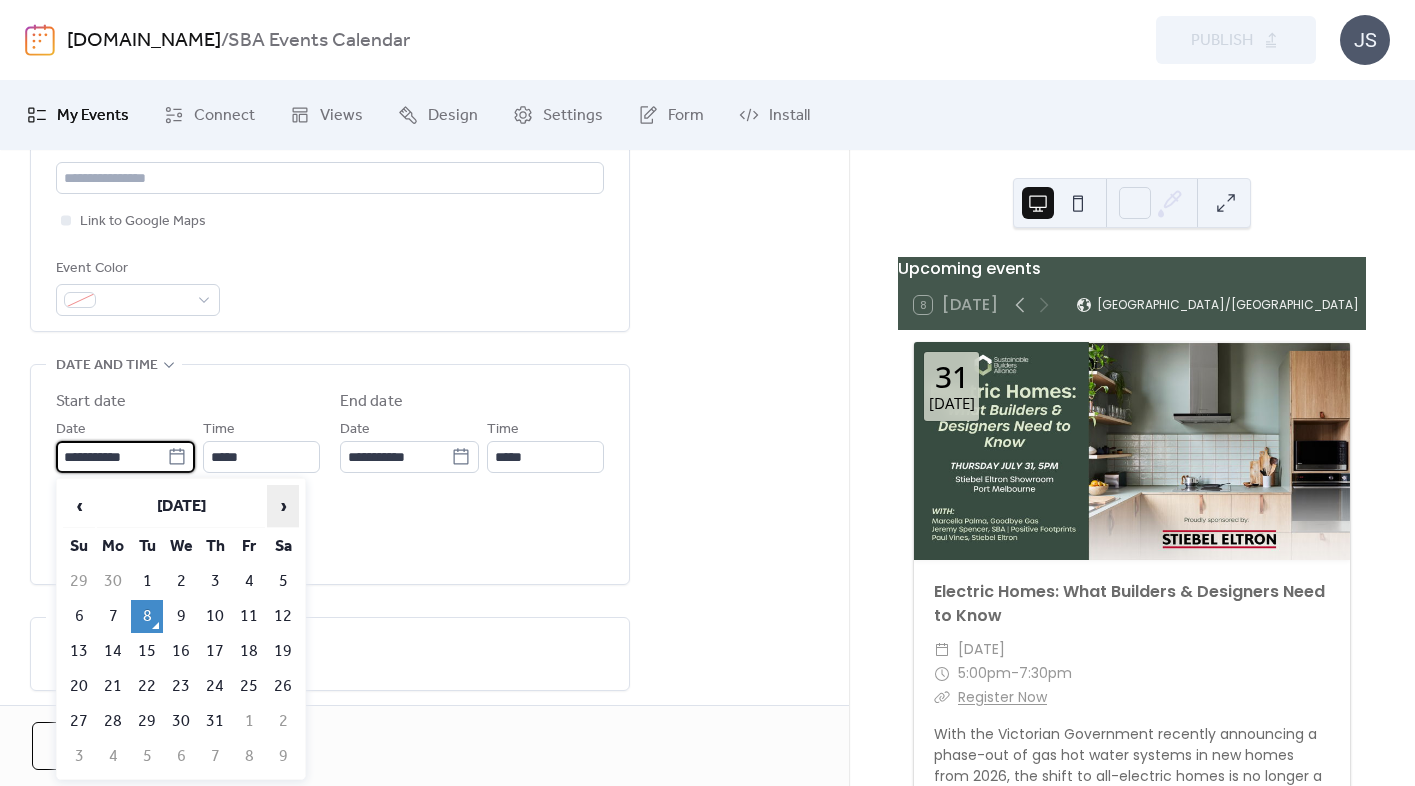 click on "›" at bounding box center (283, 506) 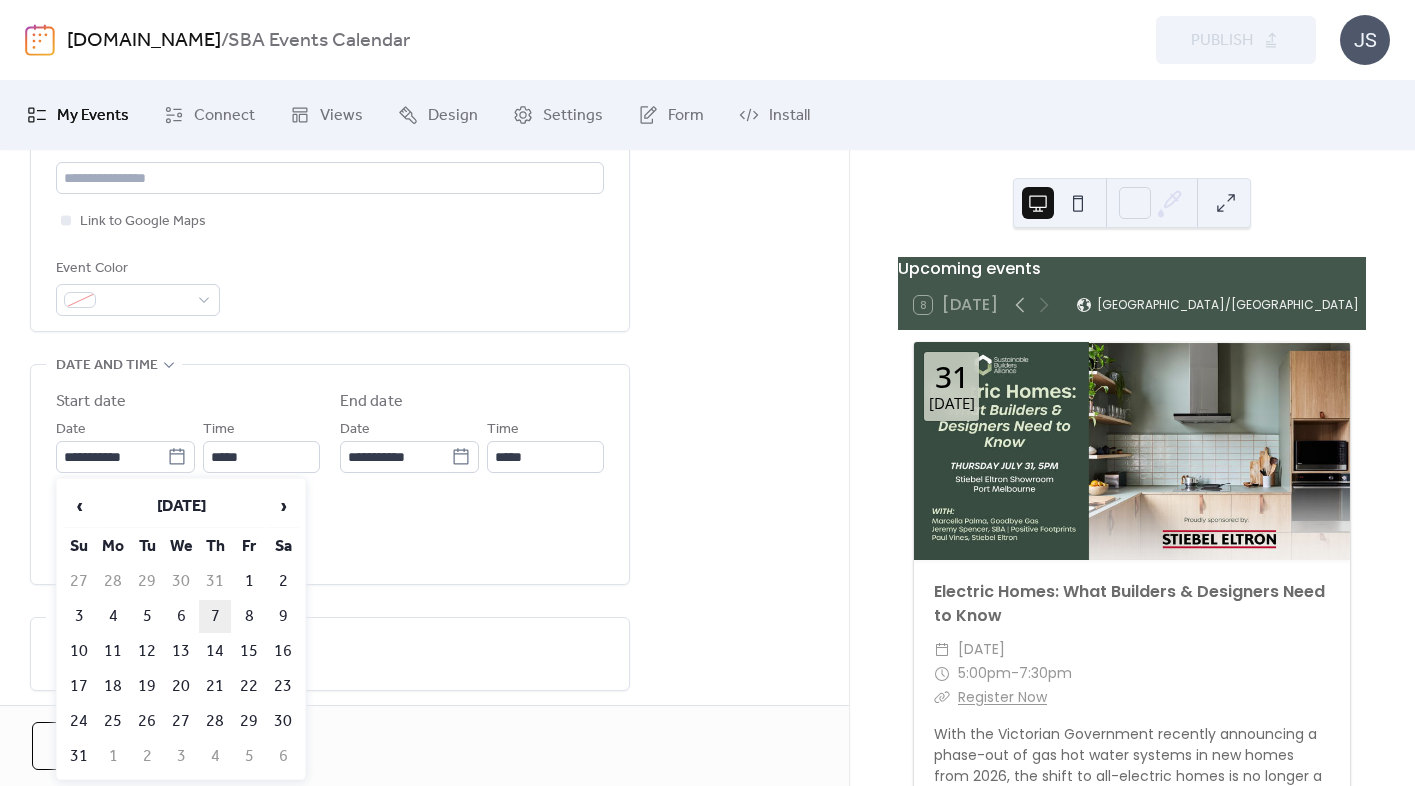click on "7" at bounding box center [215, 616] 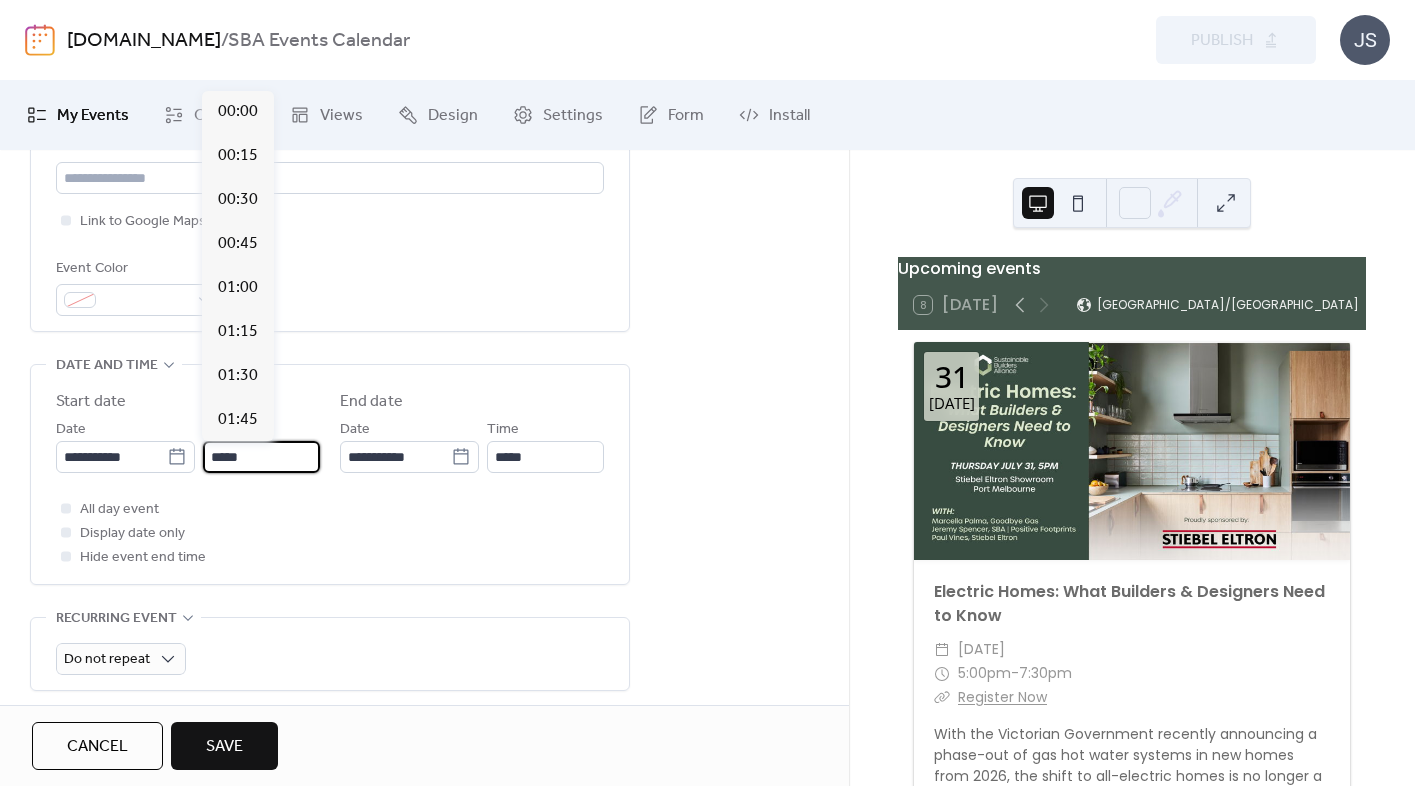click on "*****" at bounding box center [261, 457] 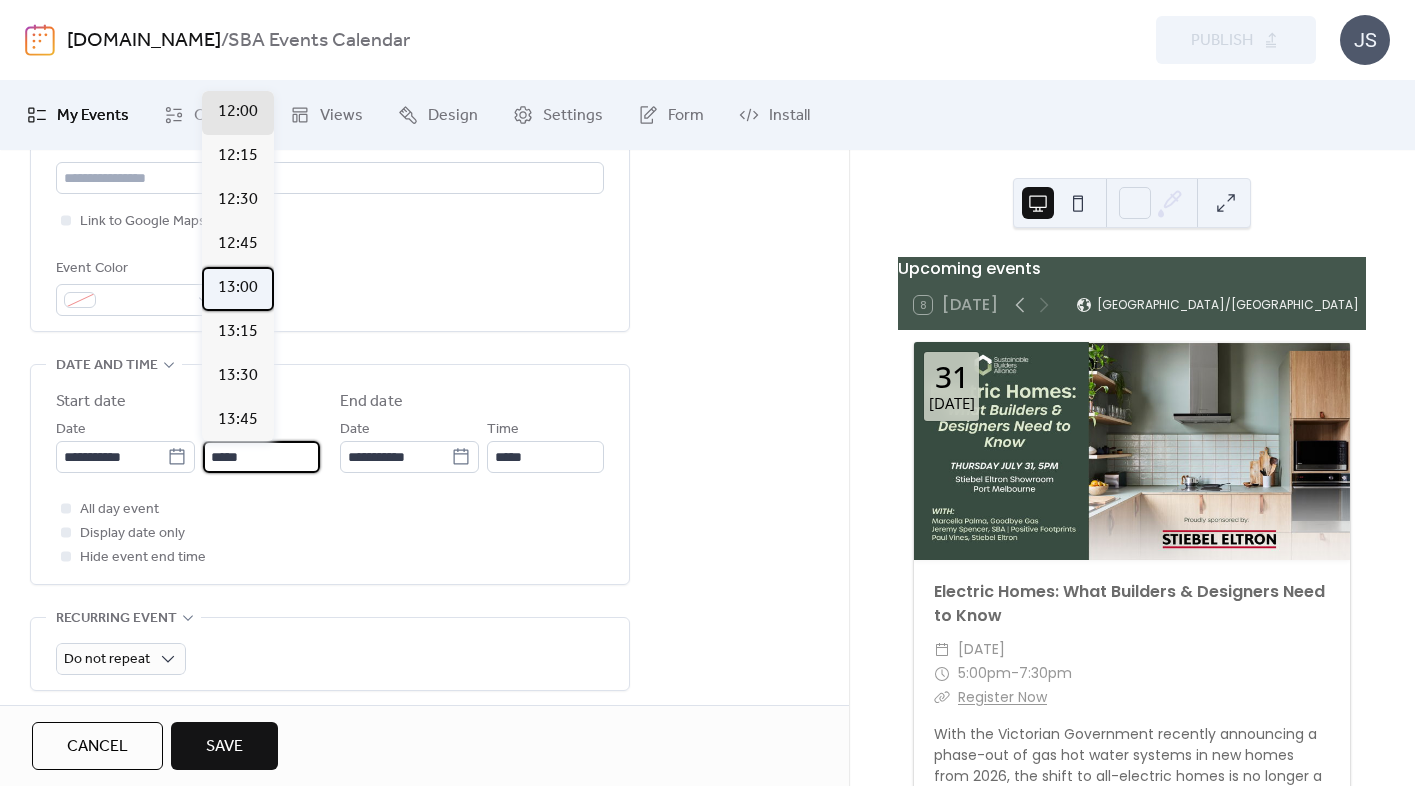 click on "13:00" at bounding box center (238, 288) 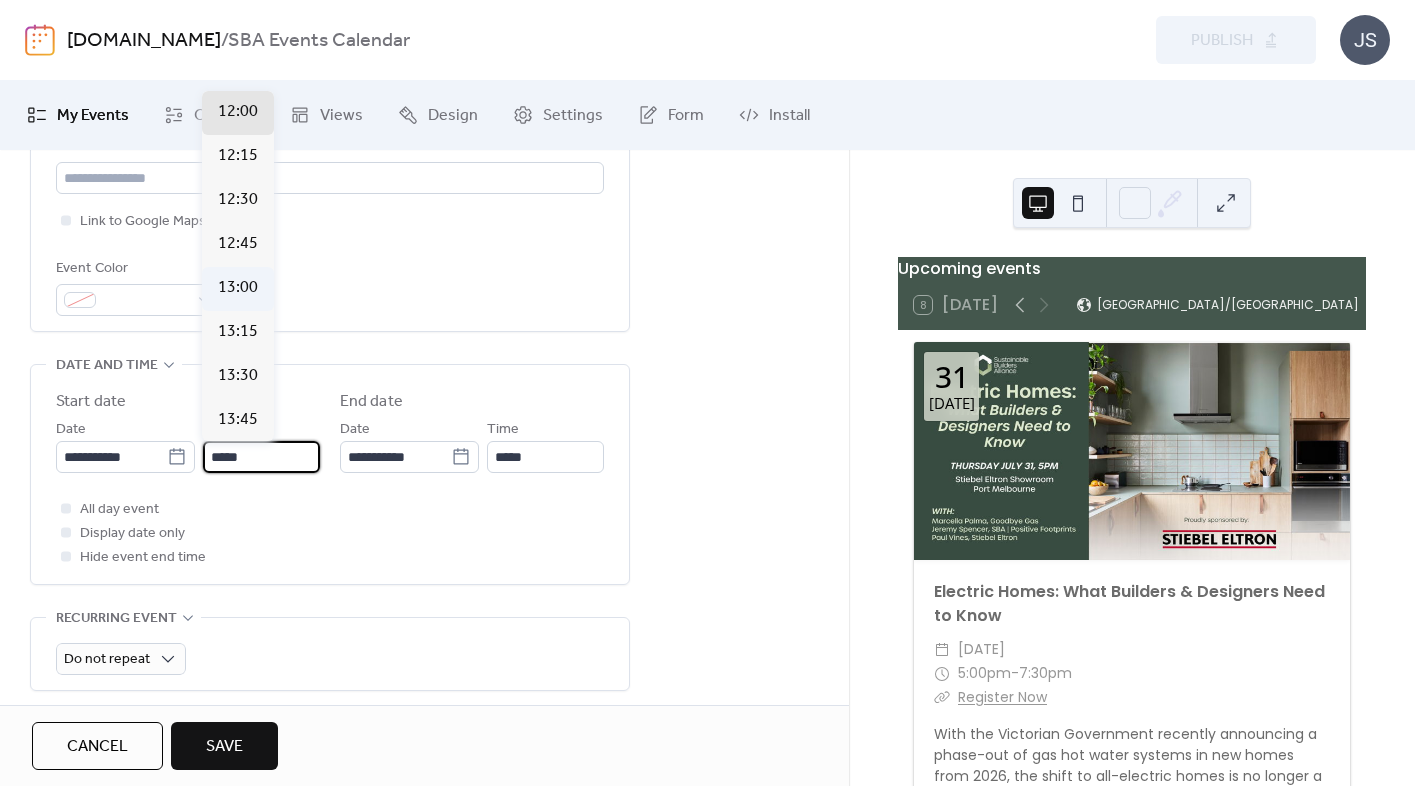 type on "*****" 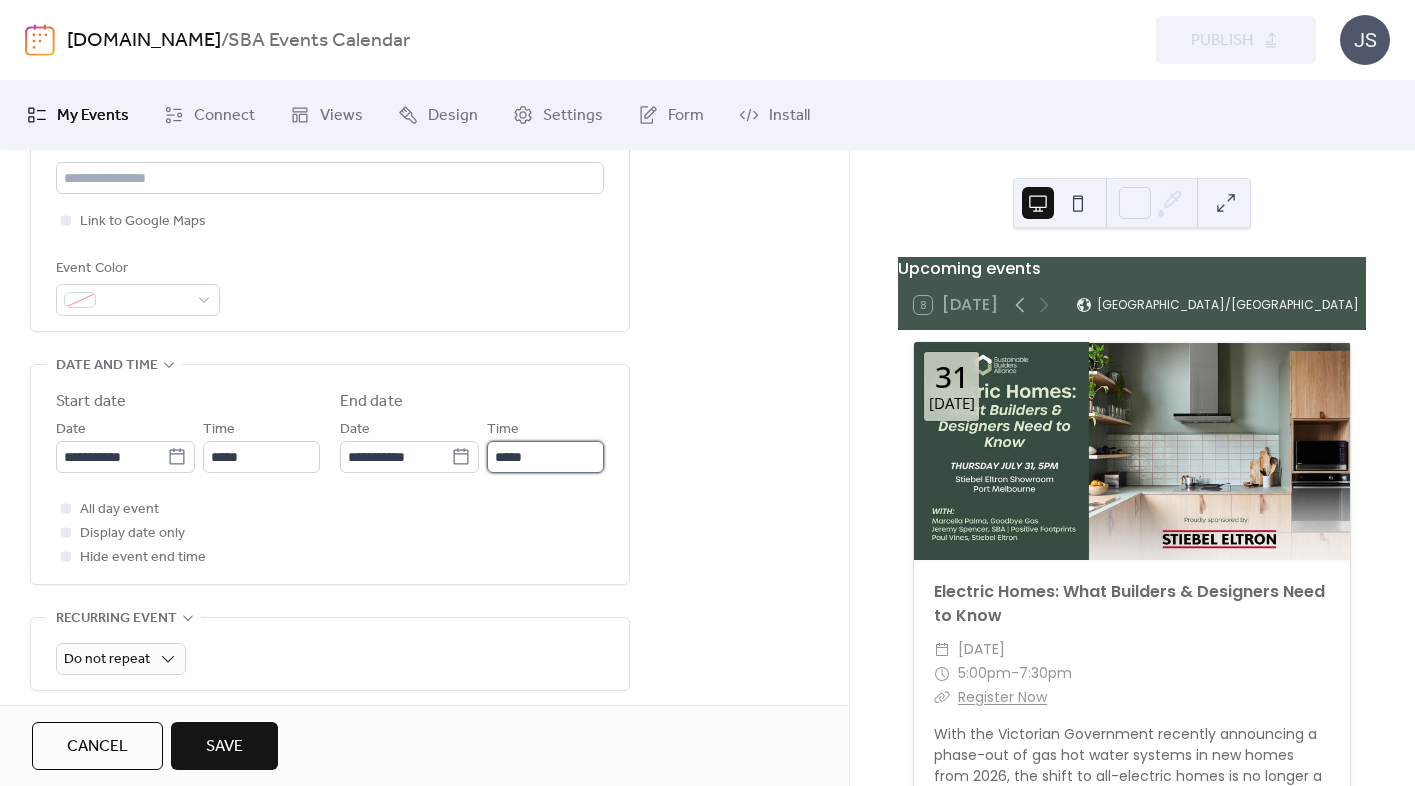 click on "*****" at bounding box center [545, 457] 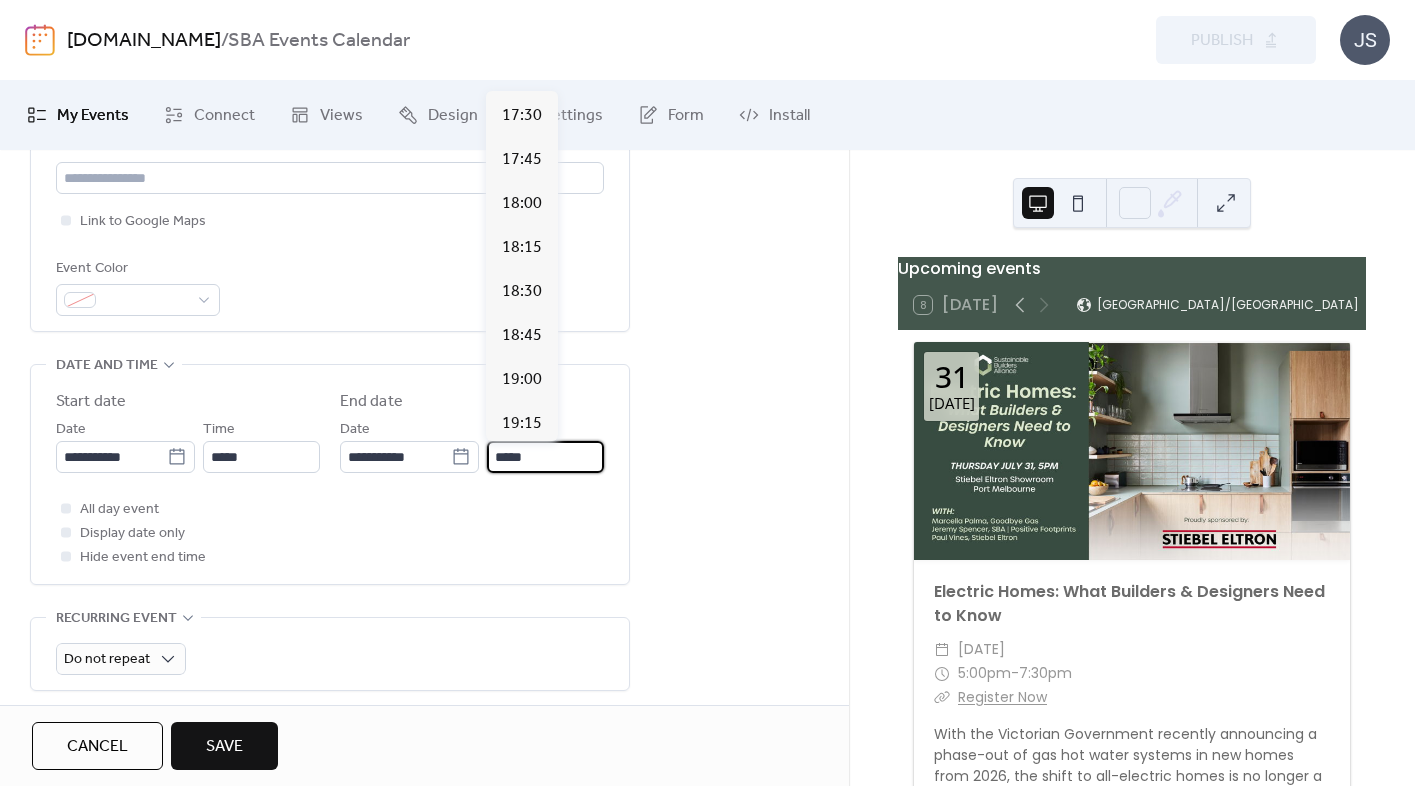scroll, scrollTop: 764, scrollLeft: 0, axis: vertical 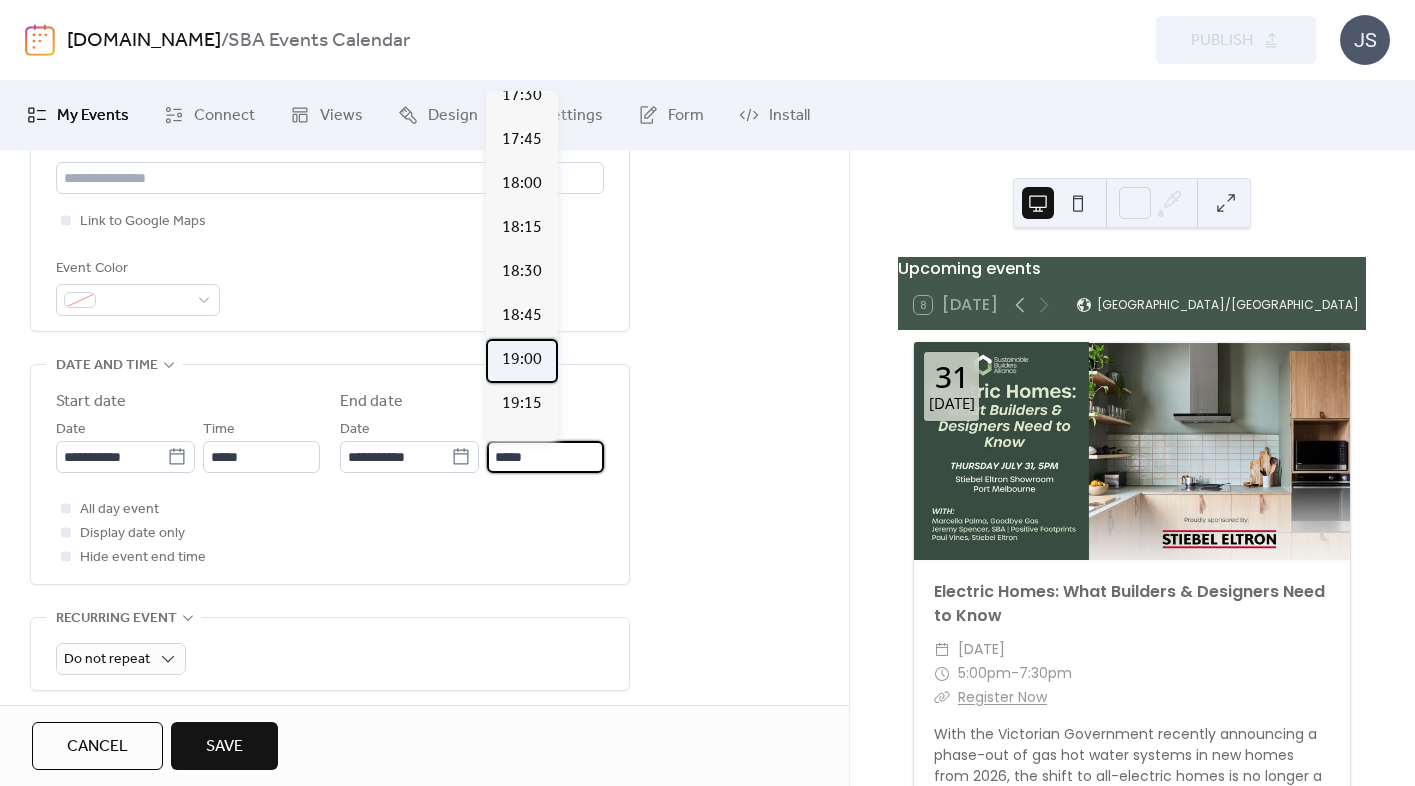 click on "19:00" at bounding box center [522, 360] 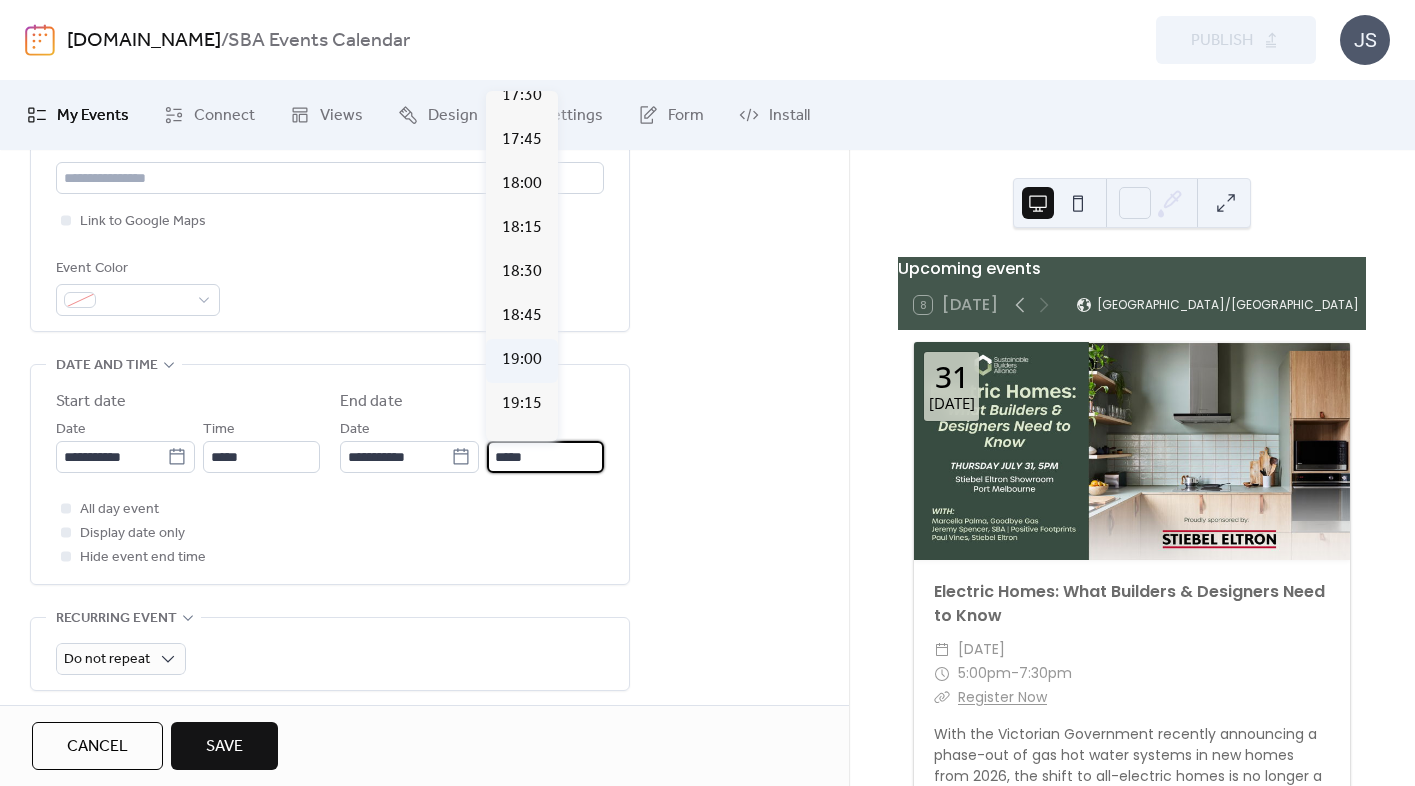 type on "*****" 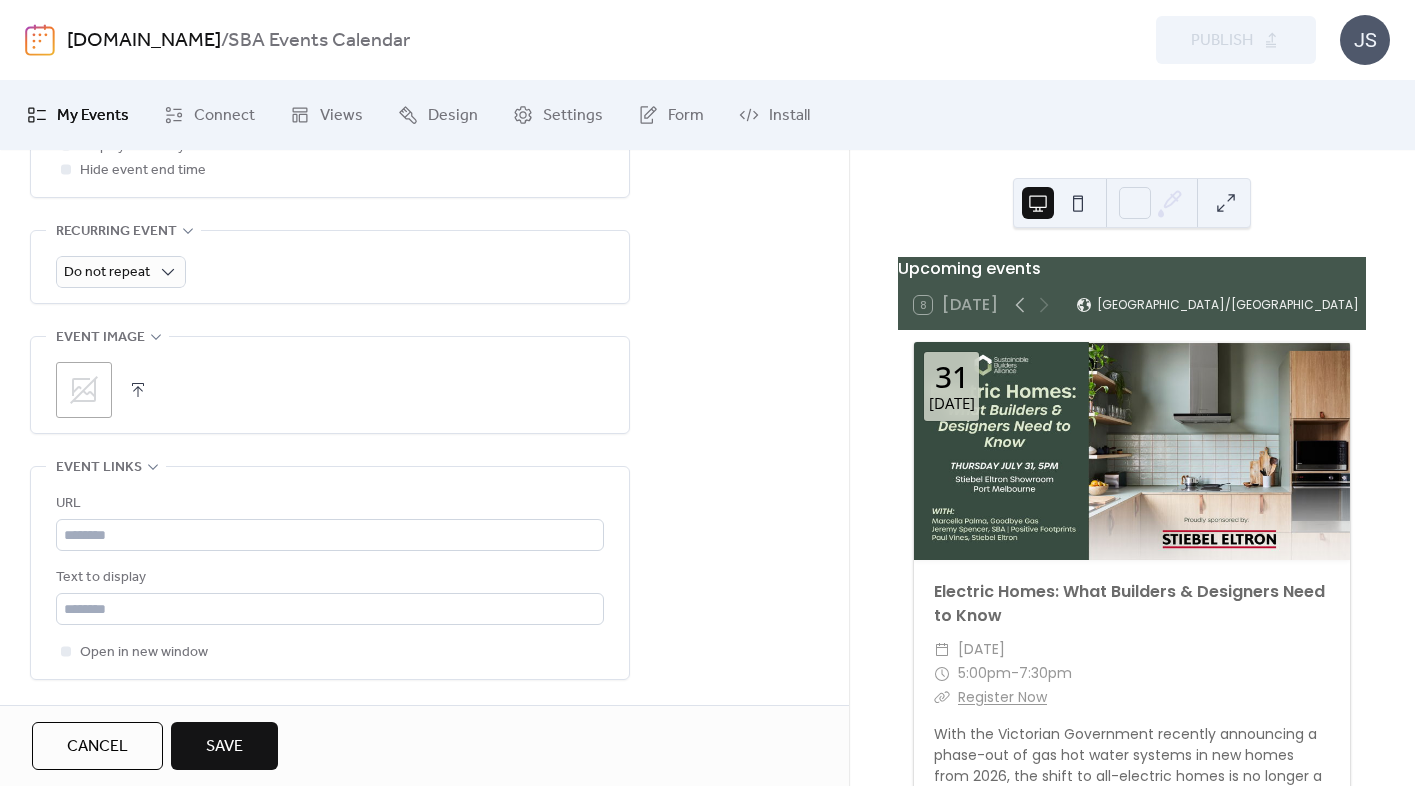scroll, scrollTop: 879, scrollLeft: 0, axis: vertical 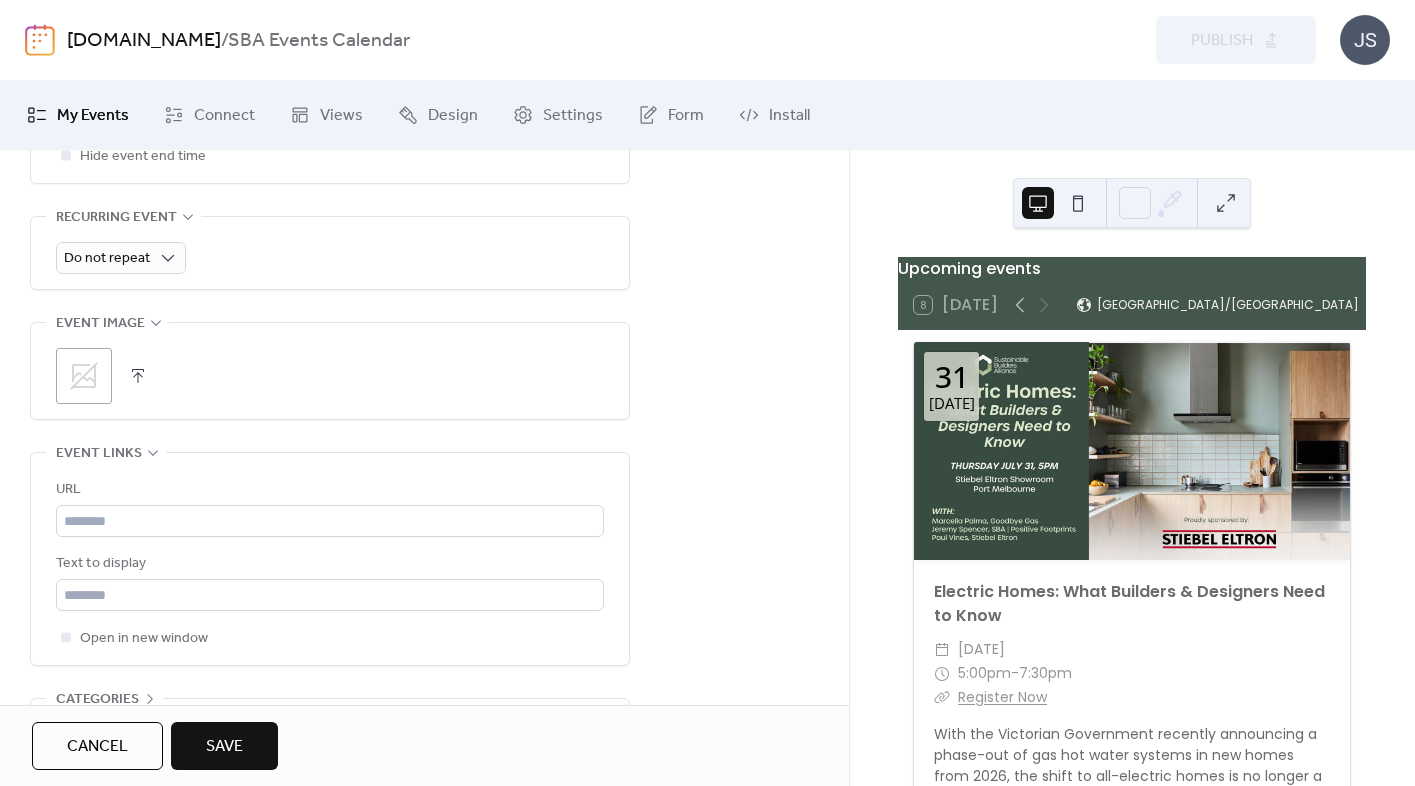 click at bounding box center [138, 376] 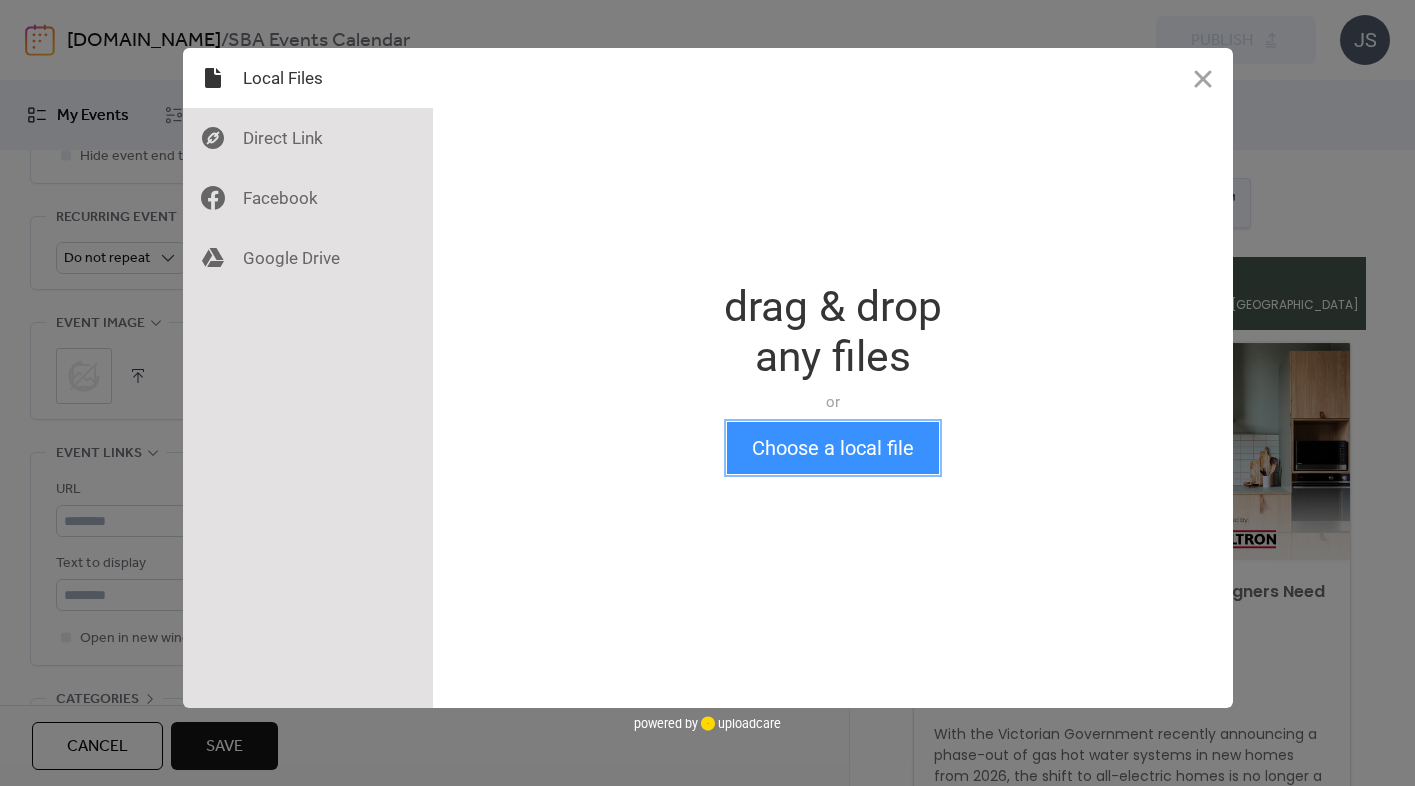 click on "Choose a local file" at bounding box center (833, 448) 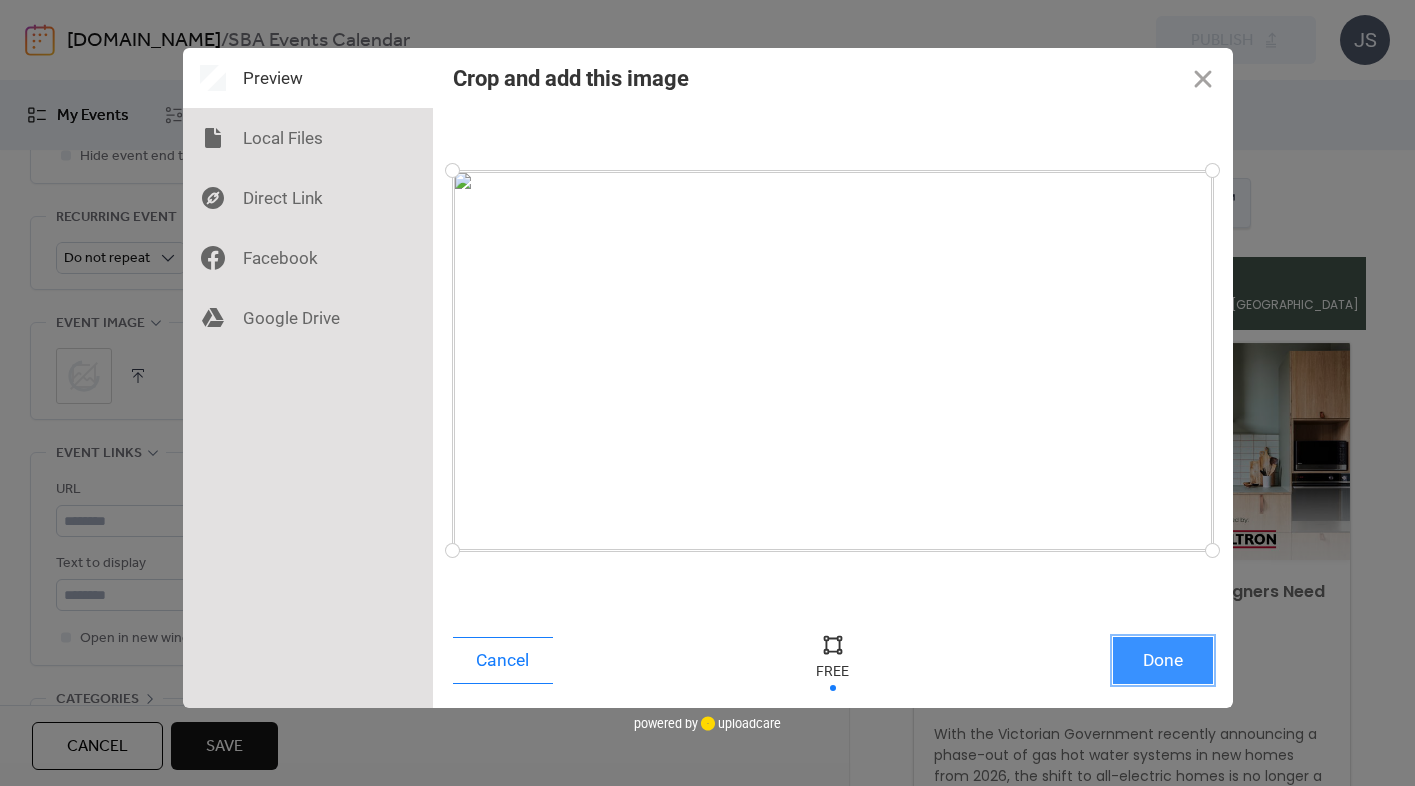 click on "Done" at bounding box center (1163, 660) 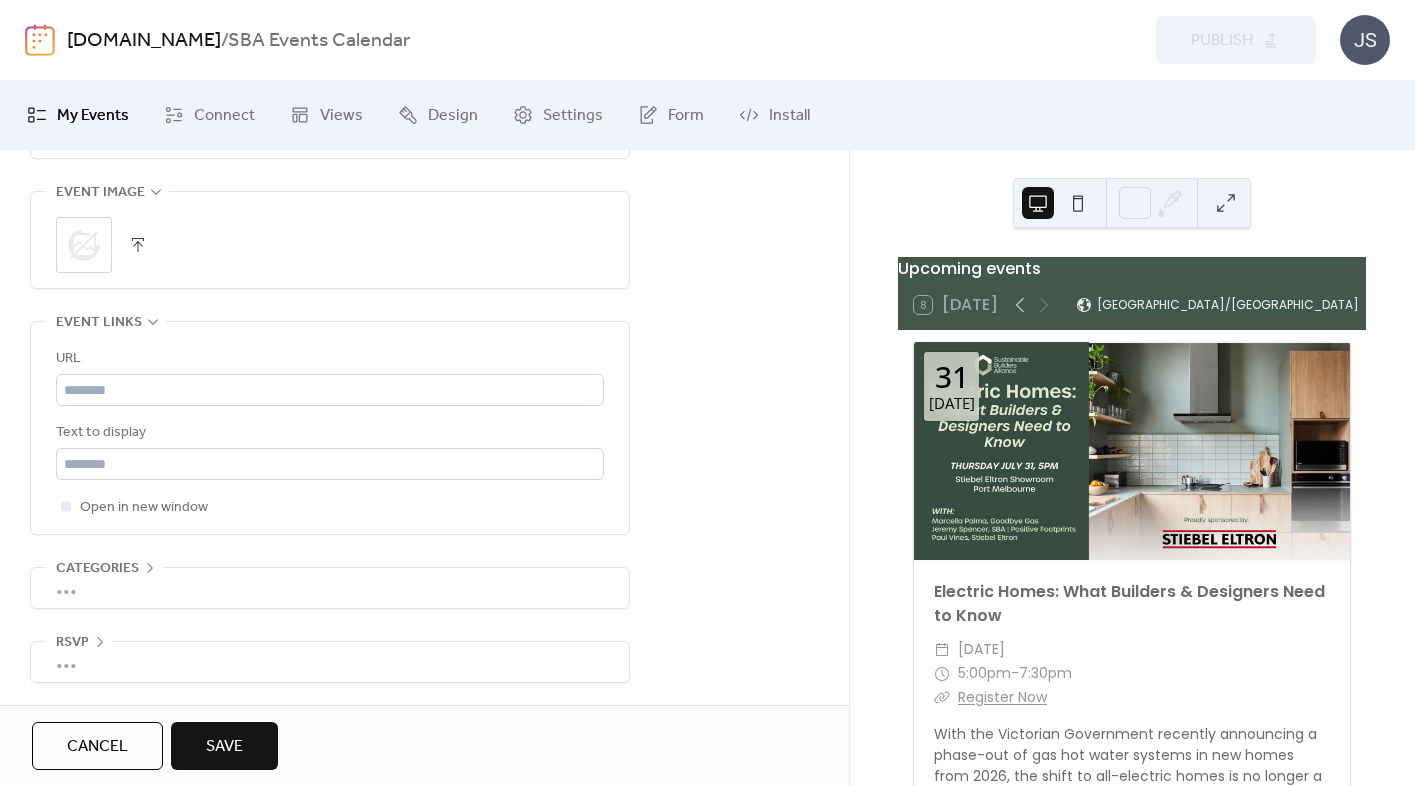 scroll, scrollTop: 1011, scrollLeft: 0, axis: vertical 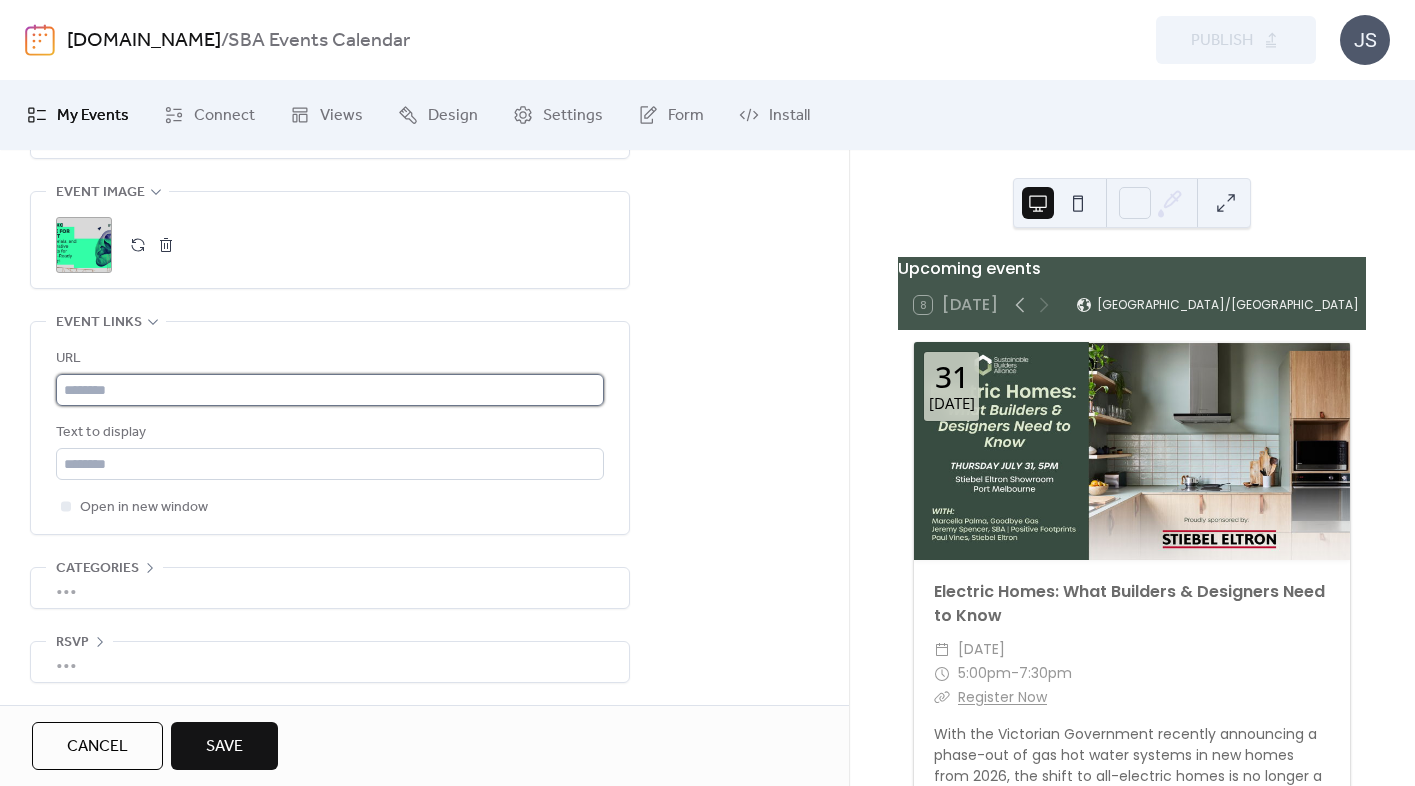 click at bounding box center [330, 390] 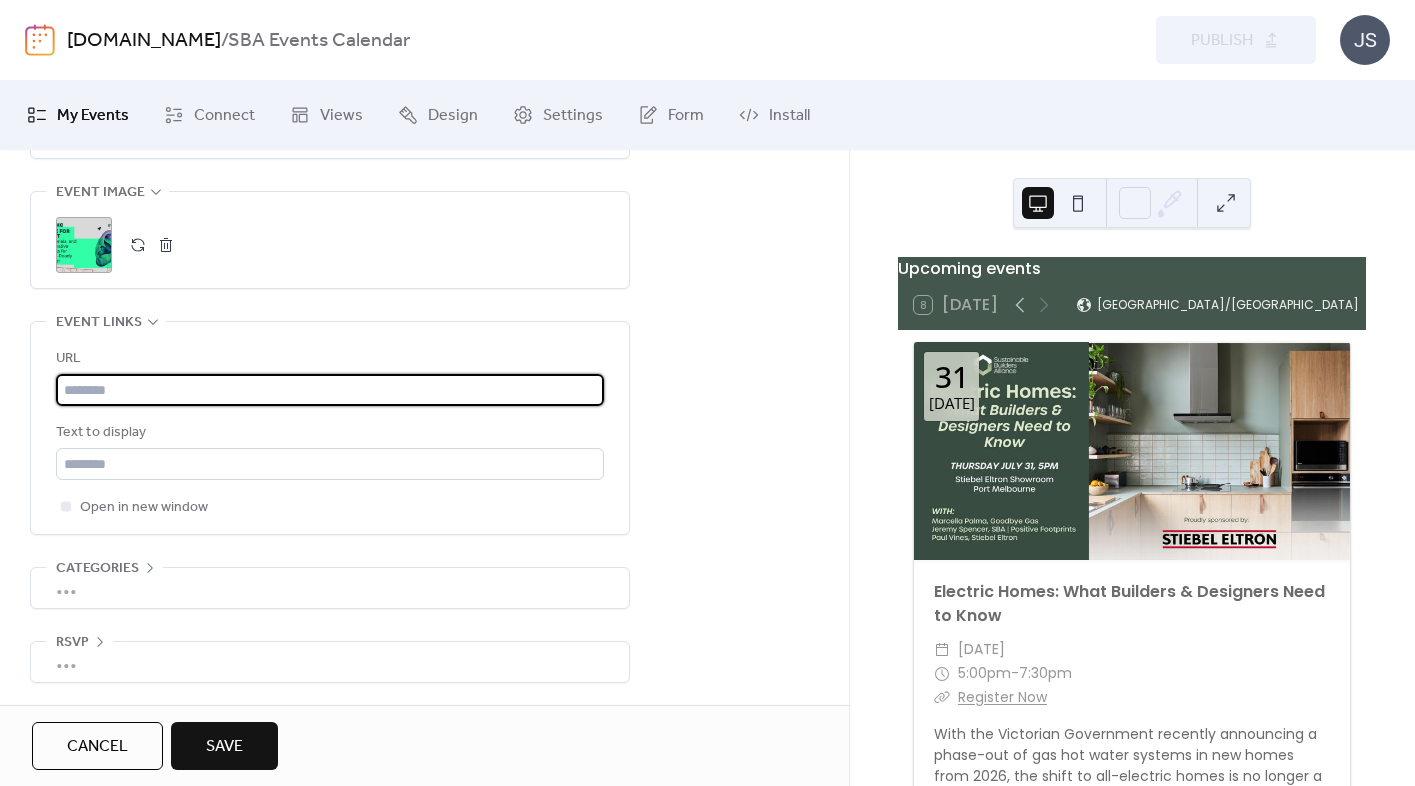paste on "**********" 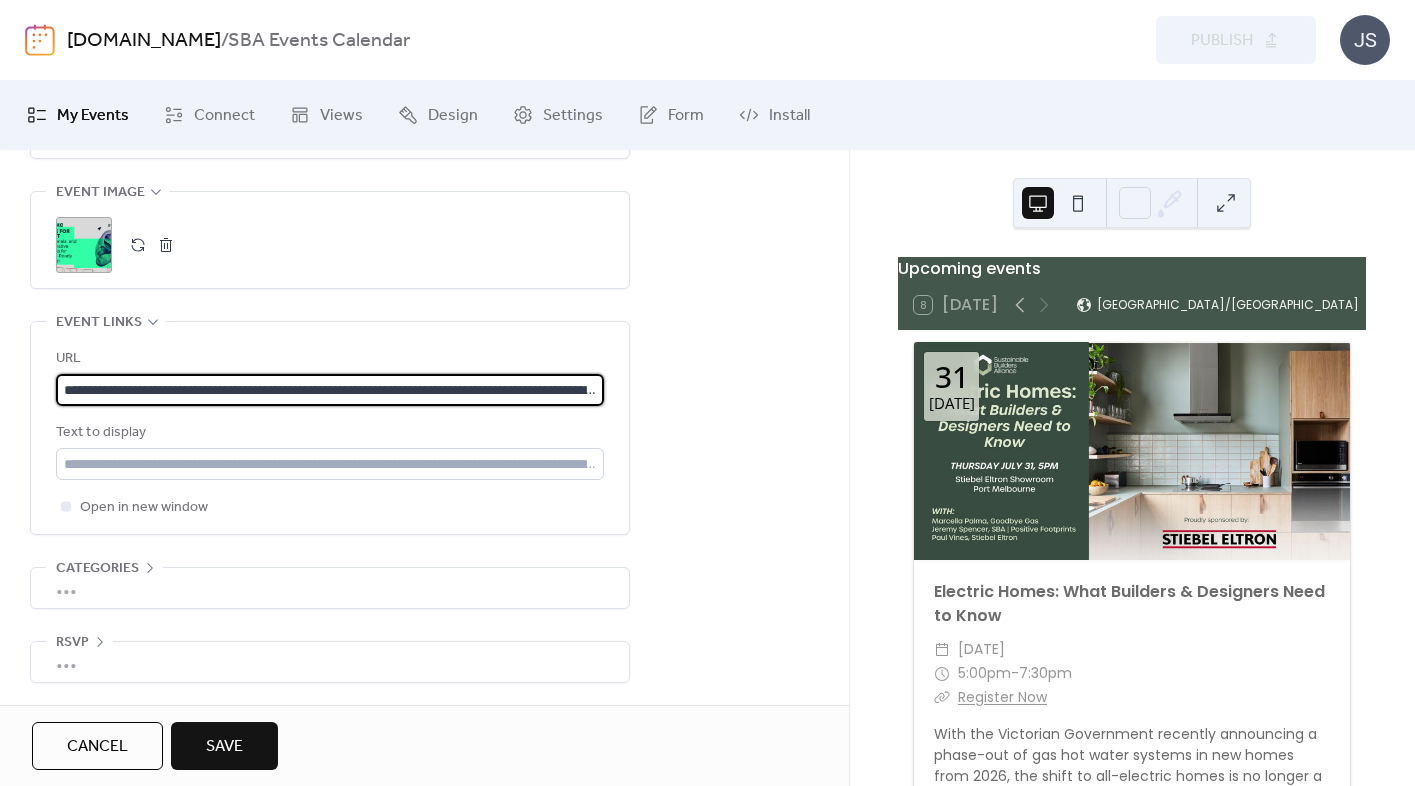 scroll, scrollTop: 0, scrollLeft: 197, axis: horizontal 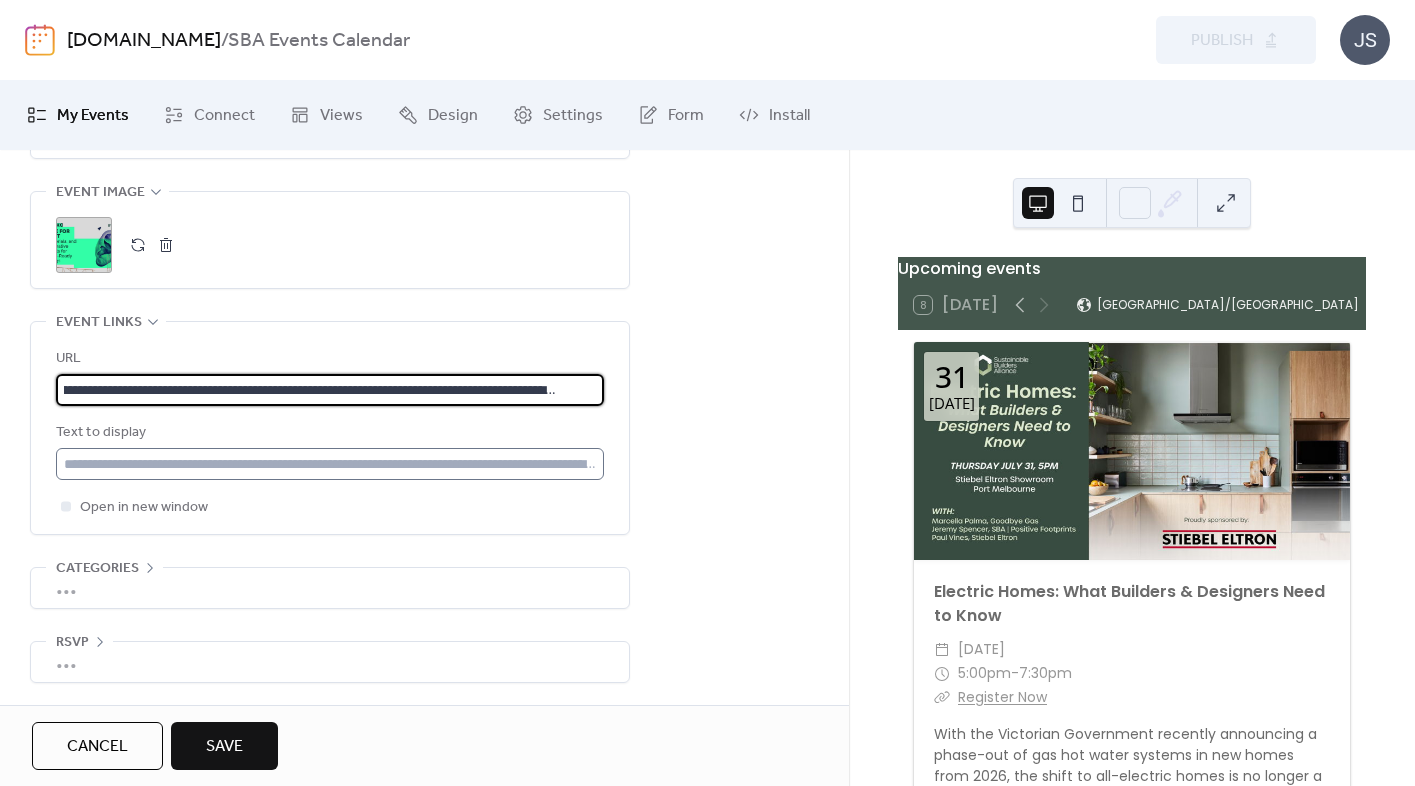 type on "**********" 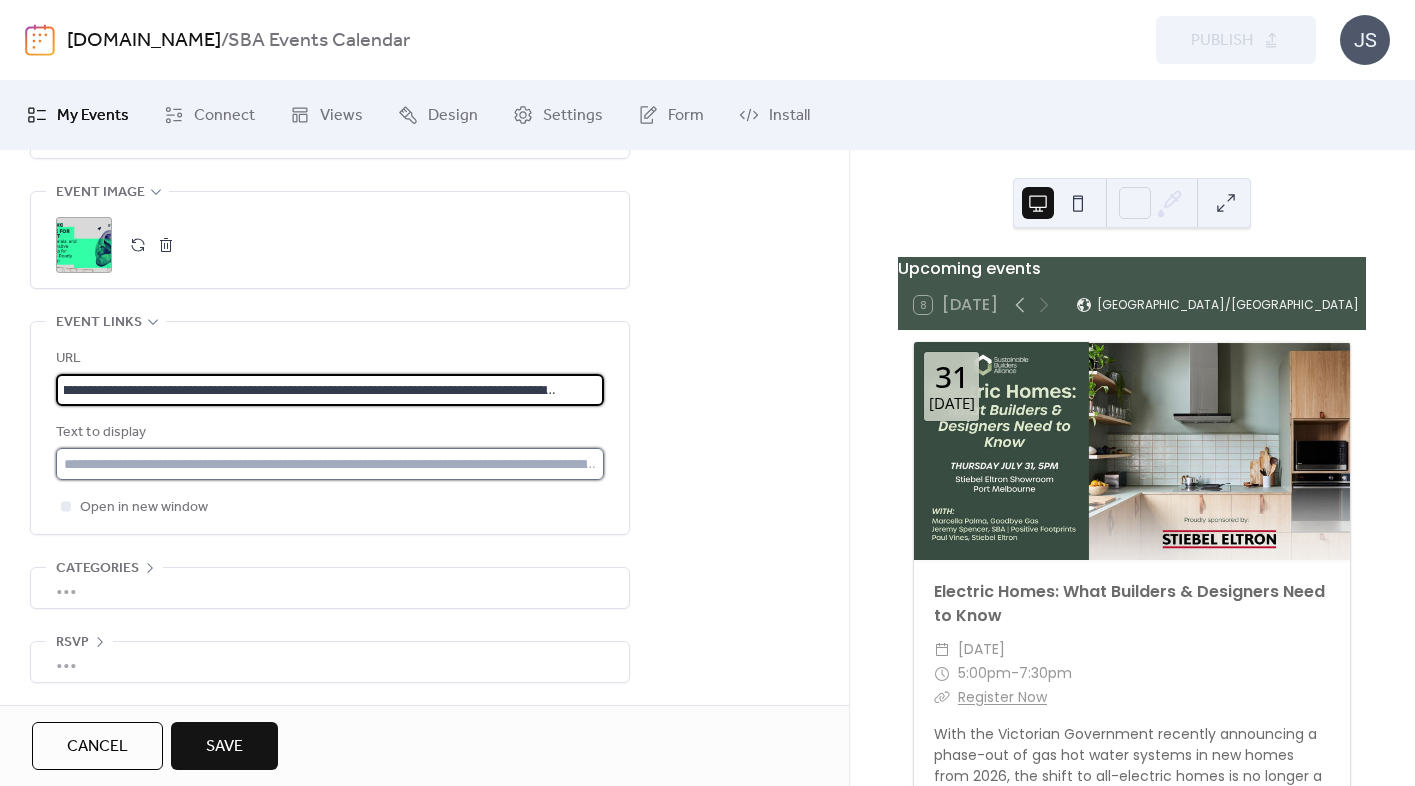 click at bounding box center (330, 464) 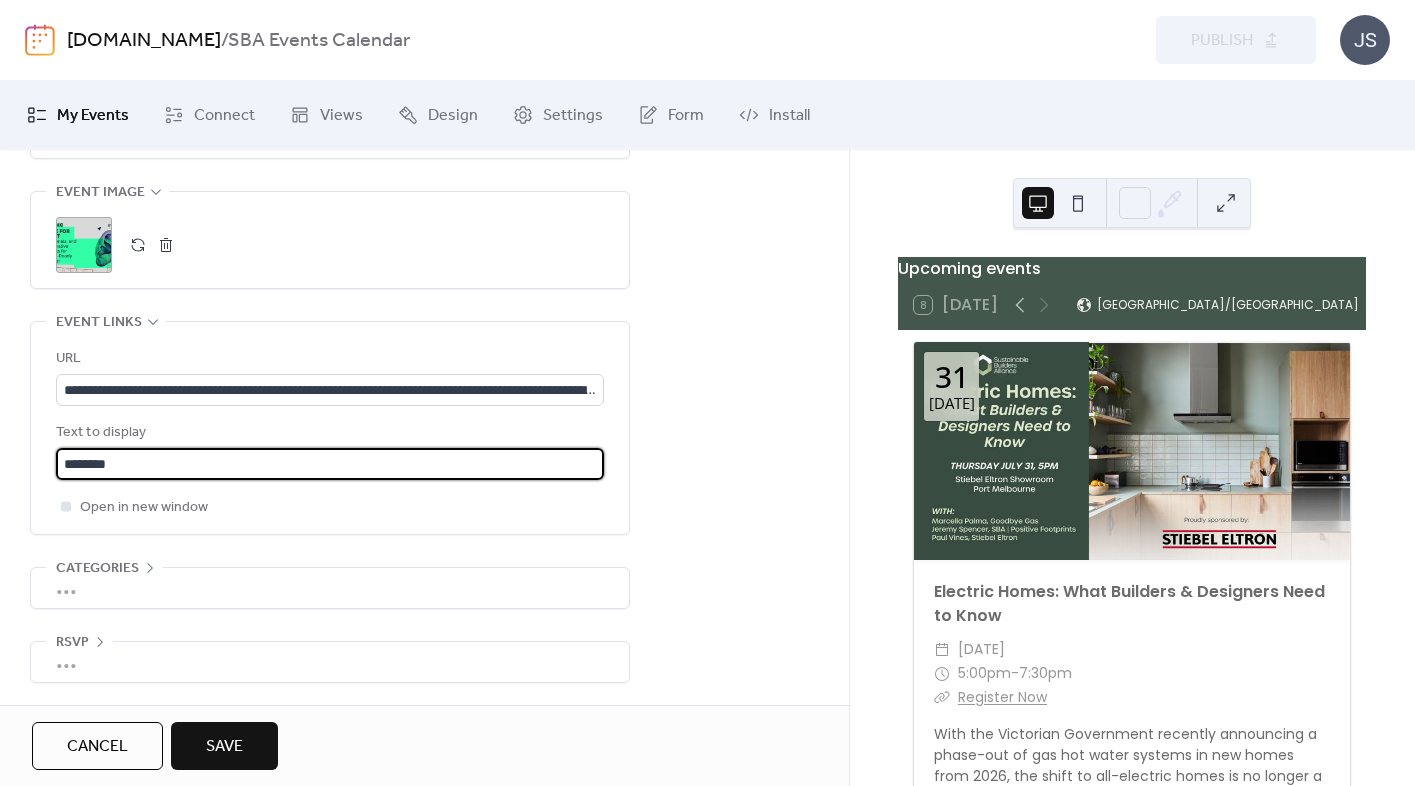 type on "**********" 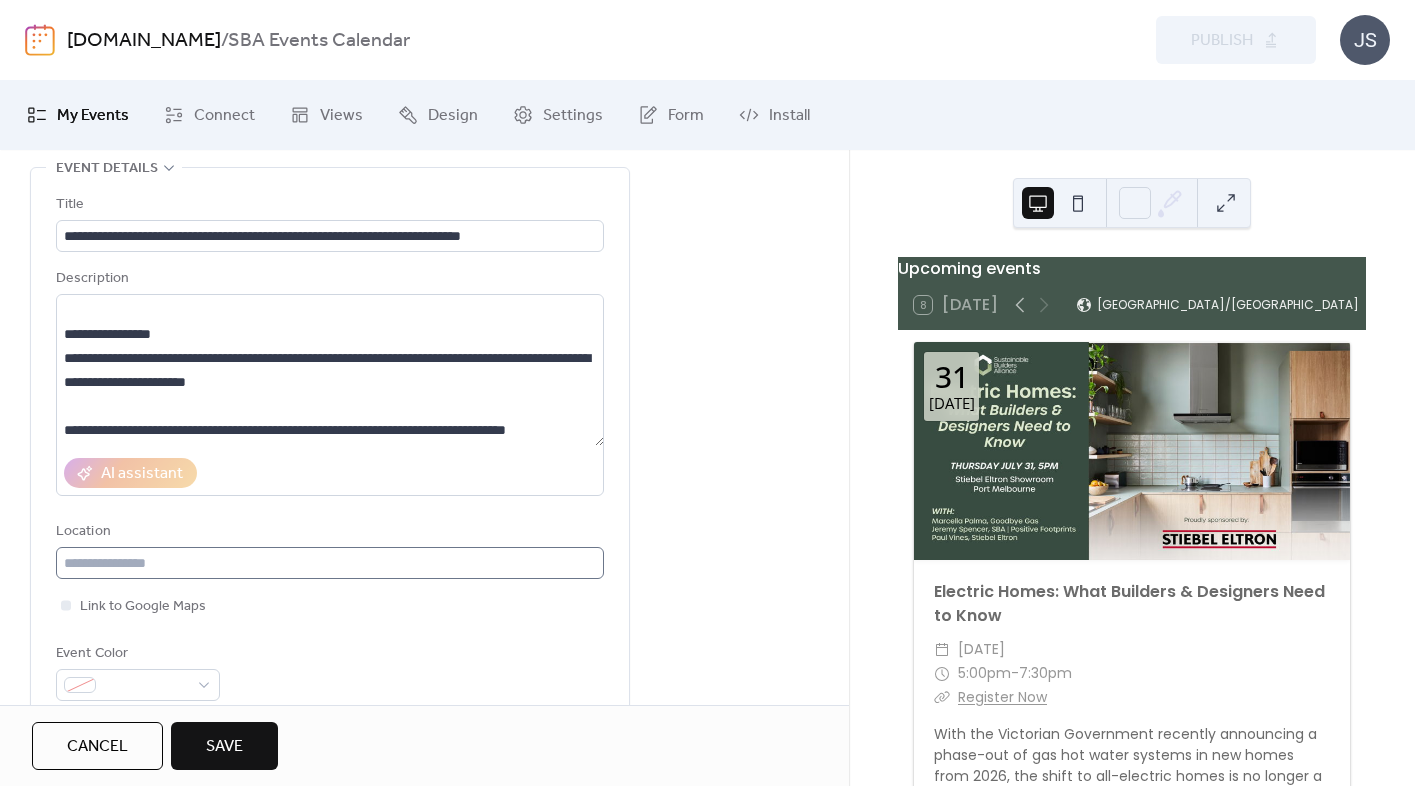 scroll, scrollTop: 100, scrollLeft: 0, axis: vertical 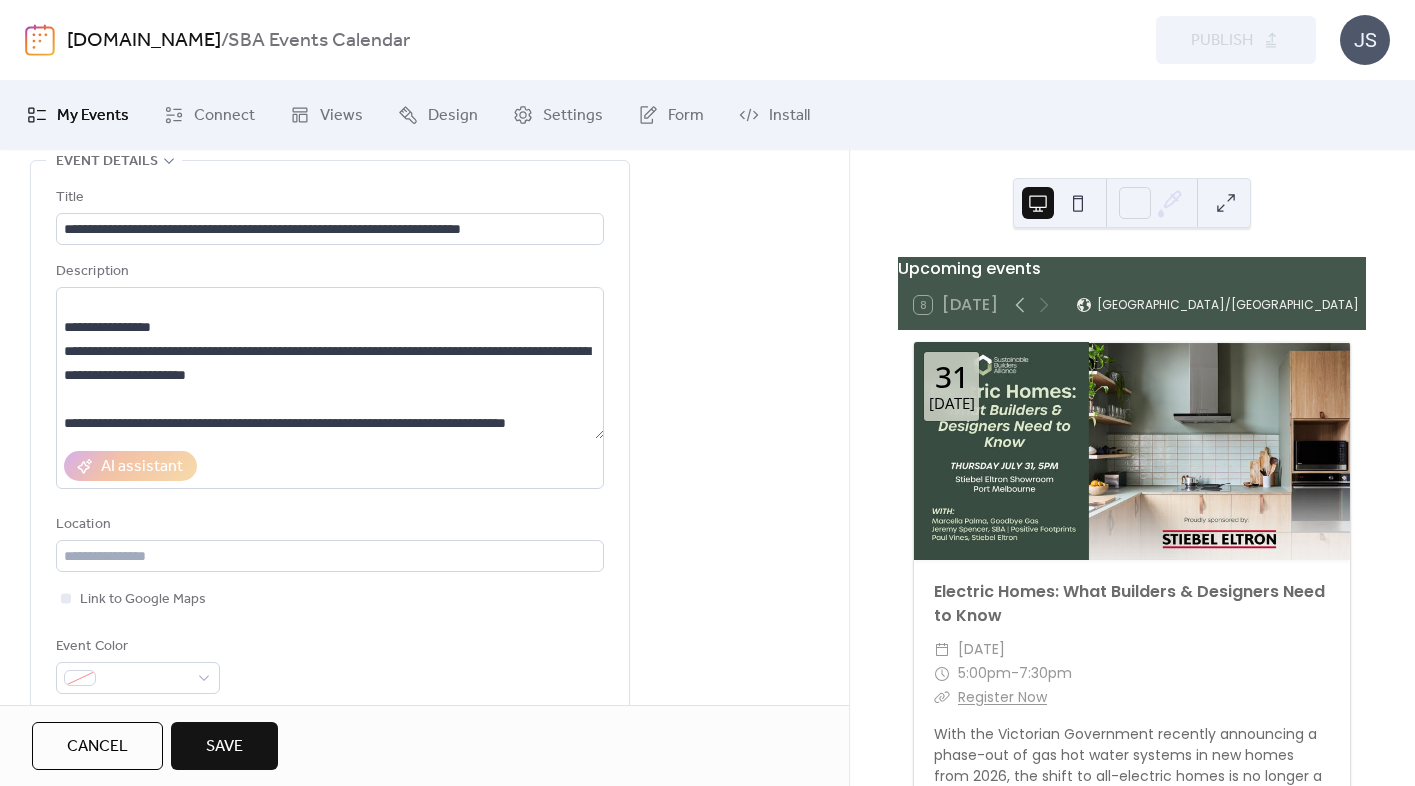 click on "Save" at bounding box center (224, 747) 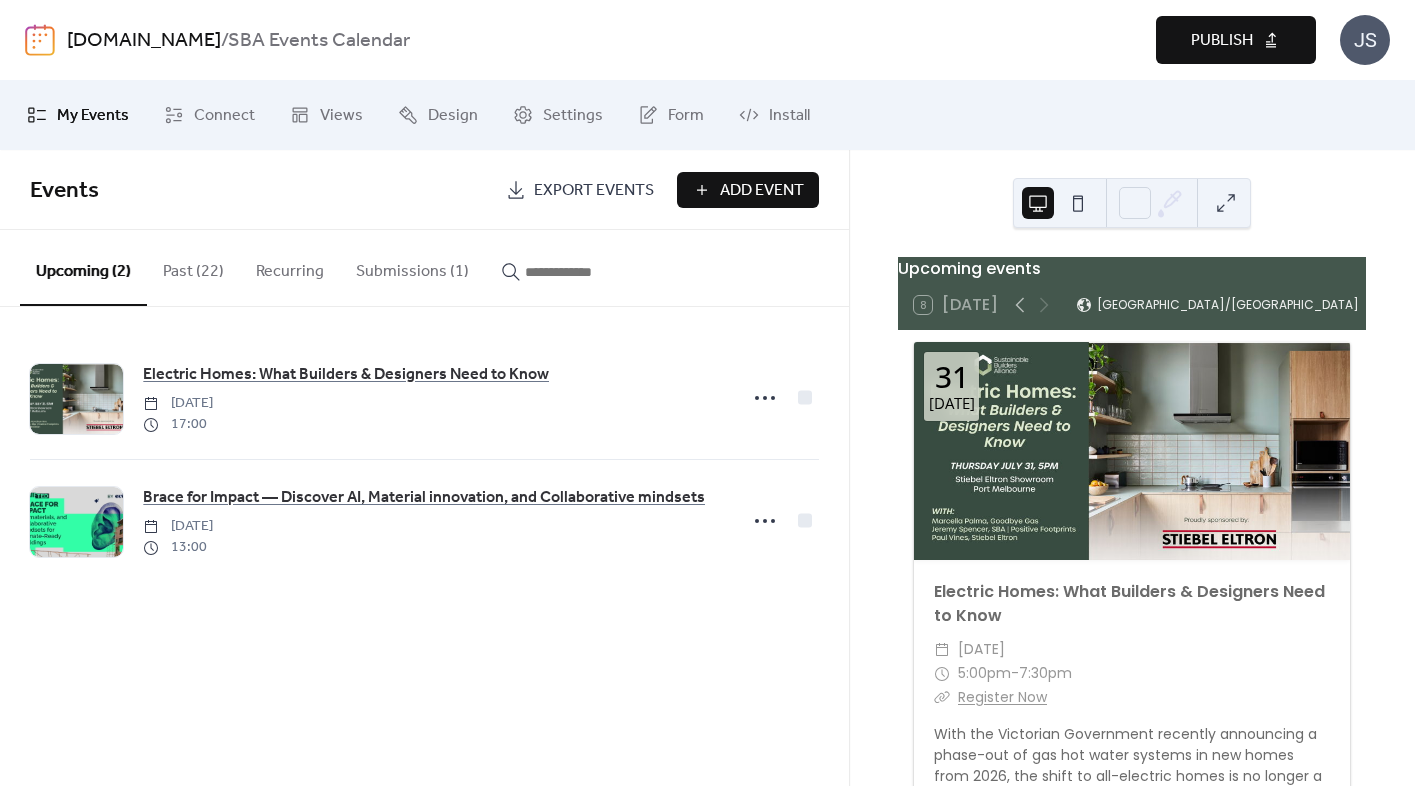 click on "Publish" at bounding box center (1236, 40) 